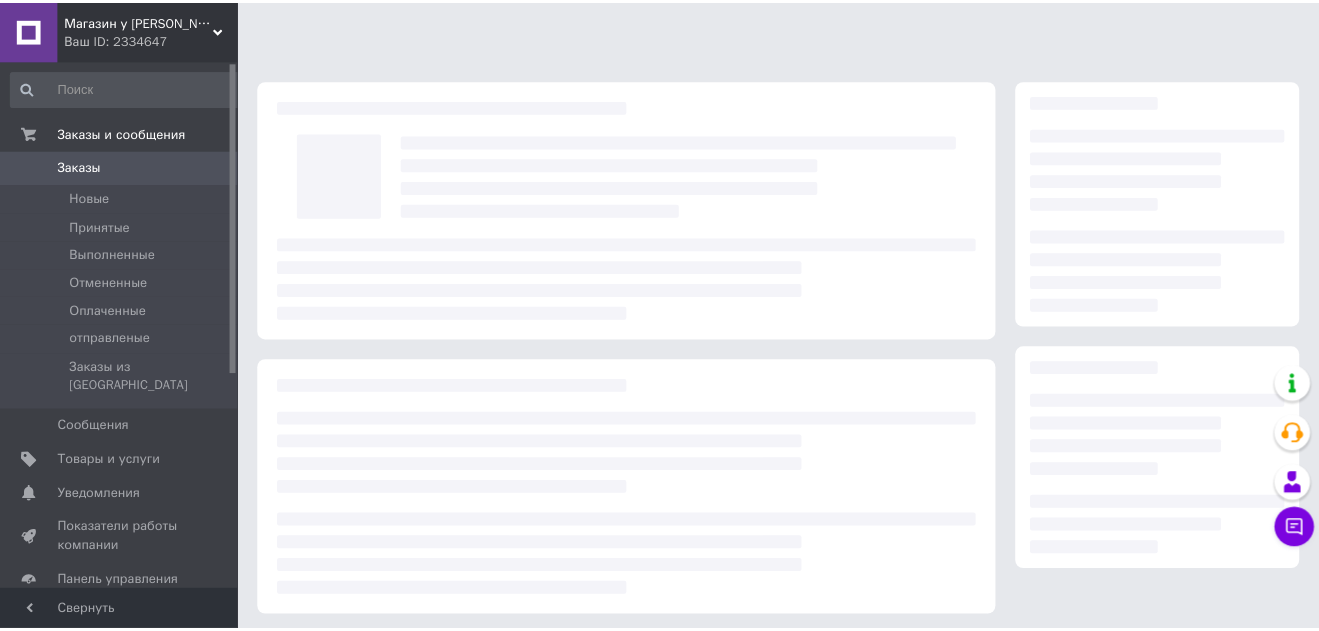 scroll, scrollTop: 0, scrollLeft: 0, axis: both 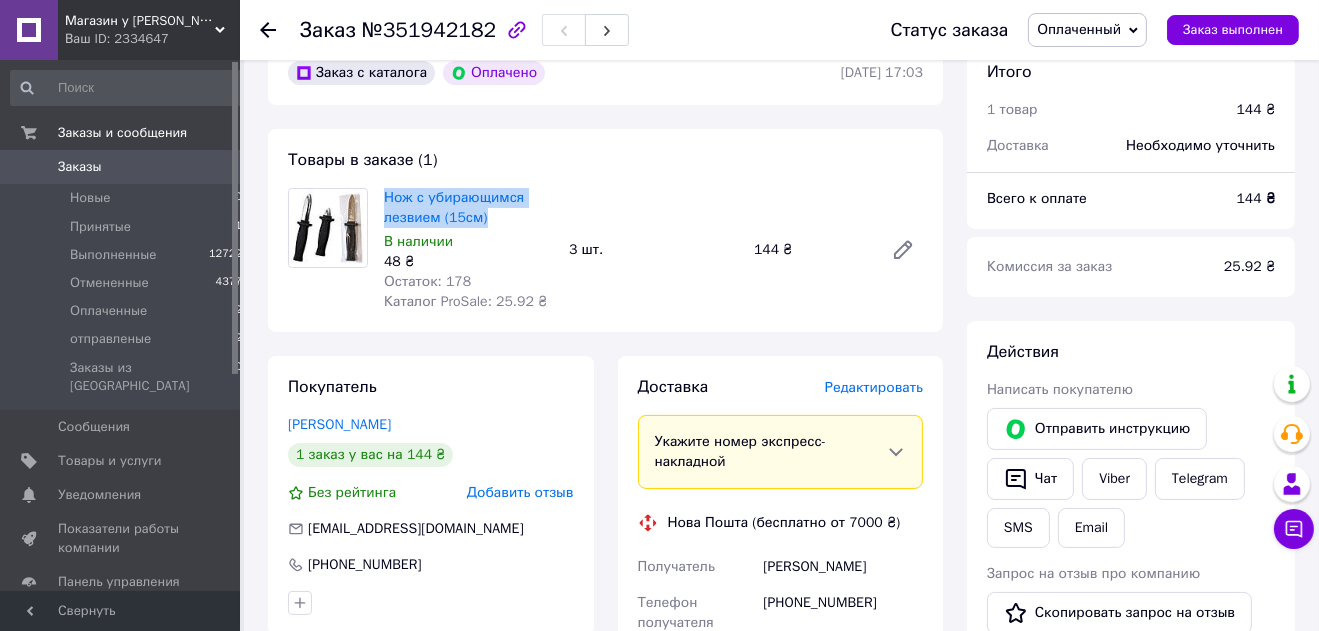 drag, startPoint x: 382, startPoint y: 198, endPoint x: 490, endPoint y: 218, distance: 109.83624 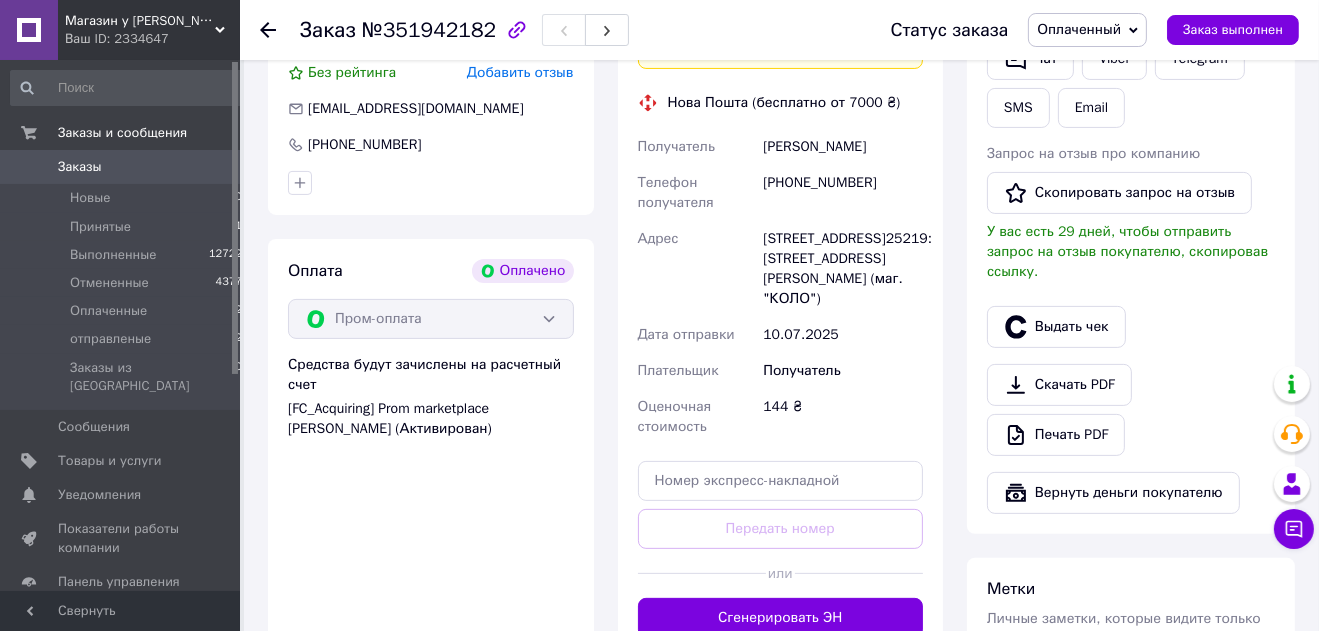scroll, scrollTop: 0, scrollLeft: 0, axis: both 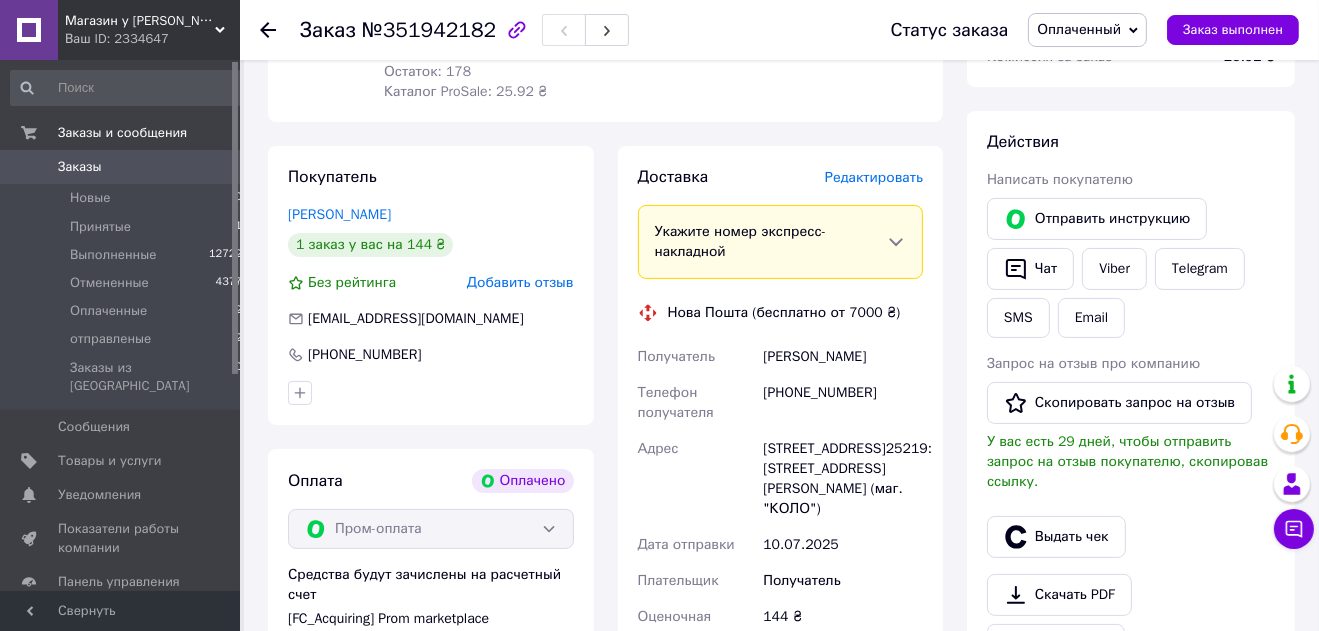 click on "Редактировать" at bounding box center (874, 177) 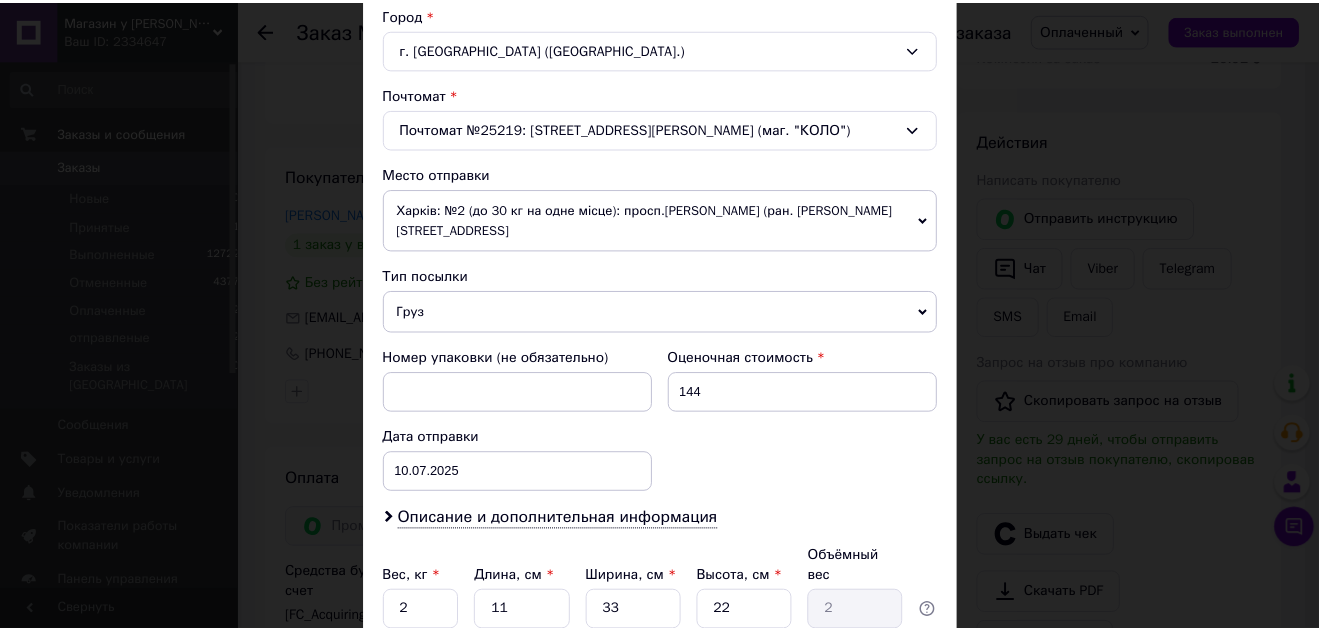scroll, scrollTop: 660, scrollLeft: 0, axis: vertical 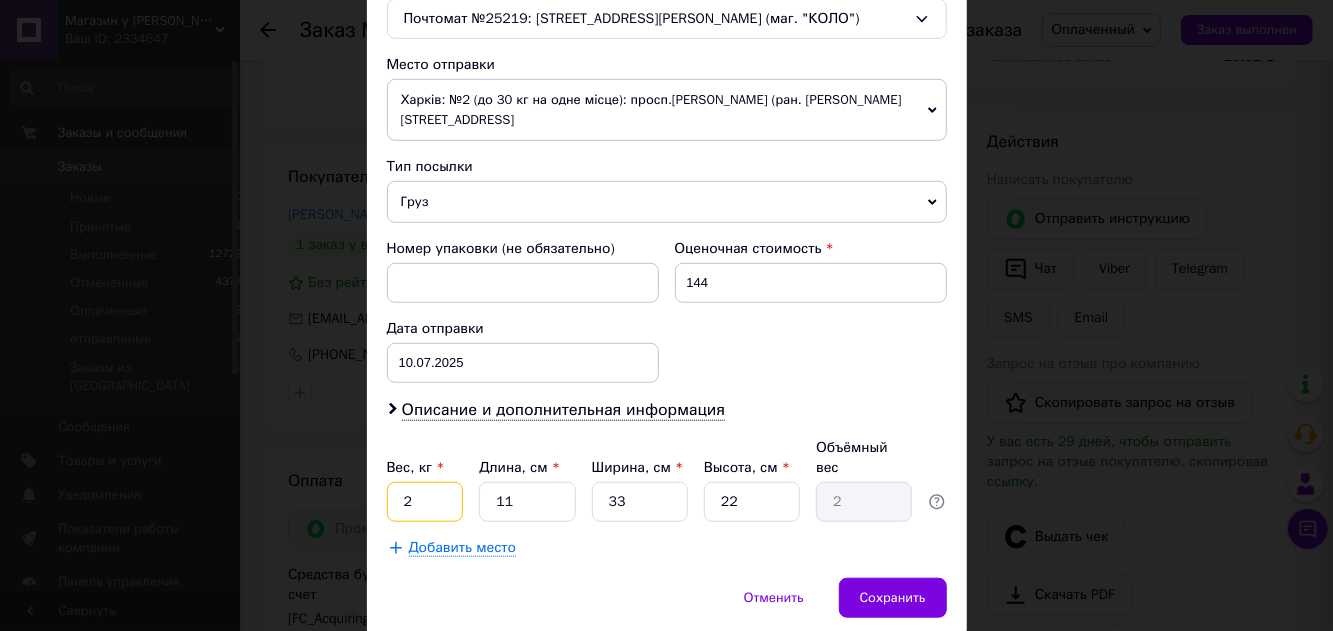 click on "2" at bounding box center [425, 502] 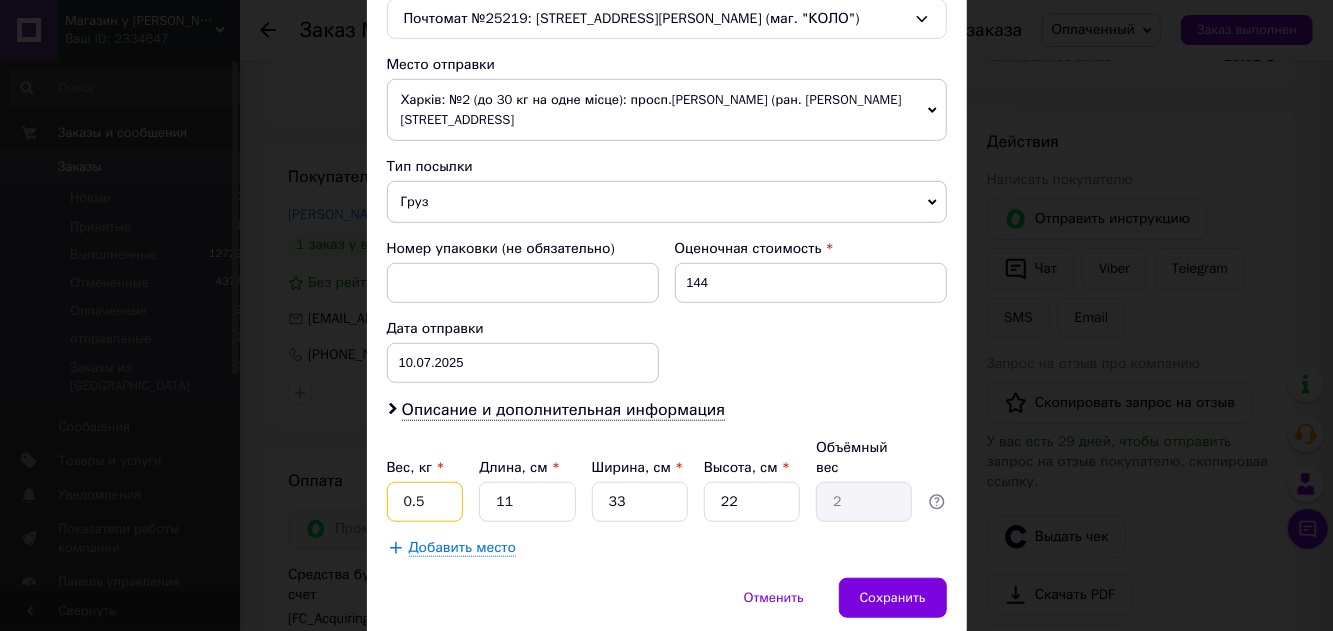 type on "0.5" 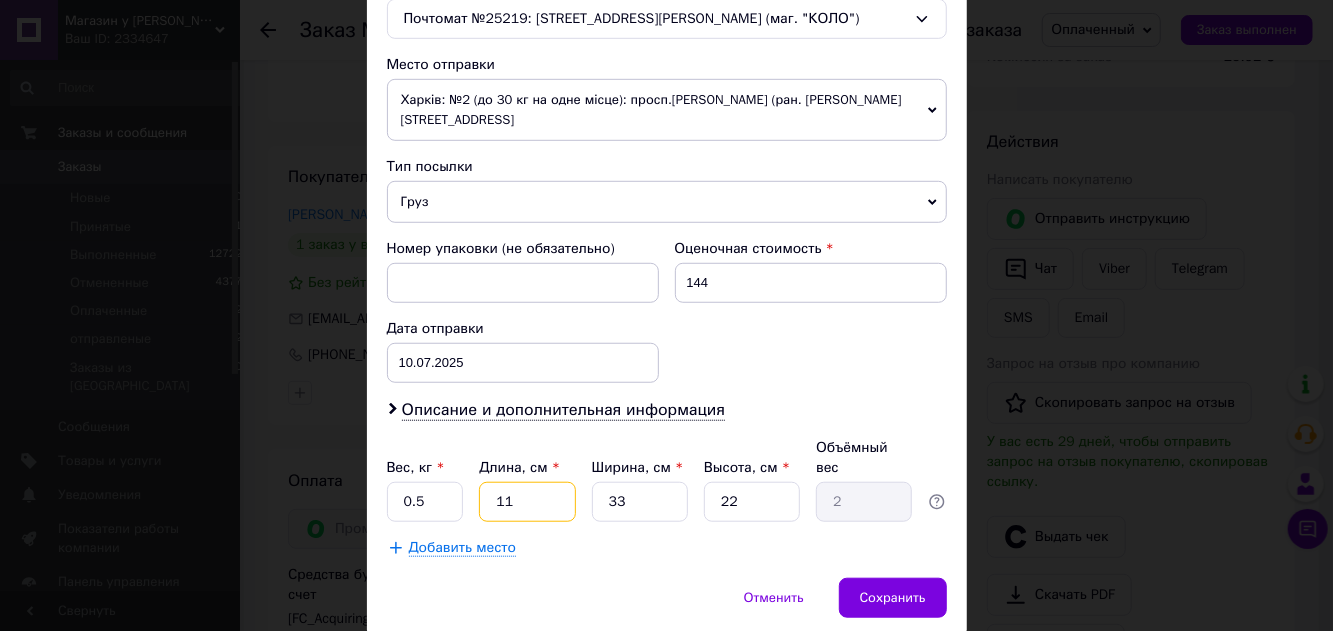 drag, startPoint x: 524, startPoint y: 469, endPoint x: 490, endPoint y: 468, distance: 34.0147 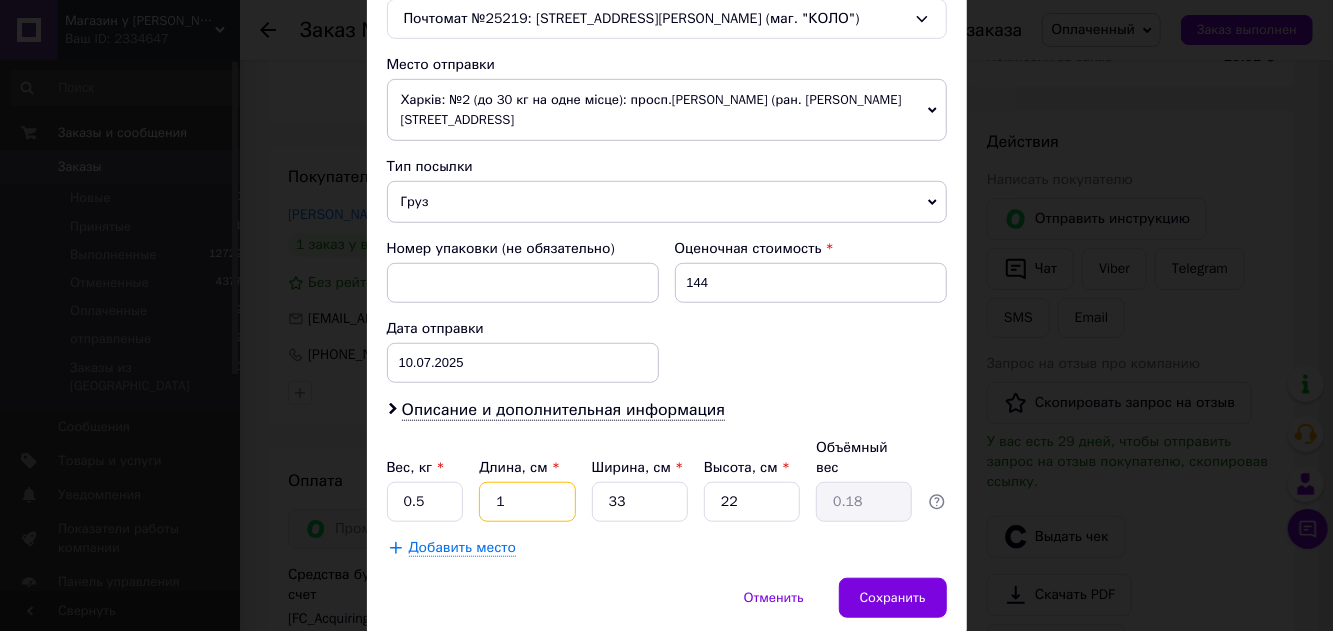 type on "15" 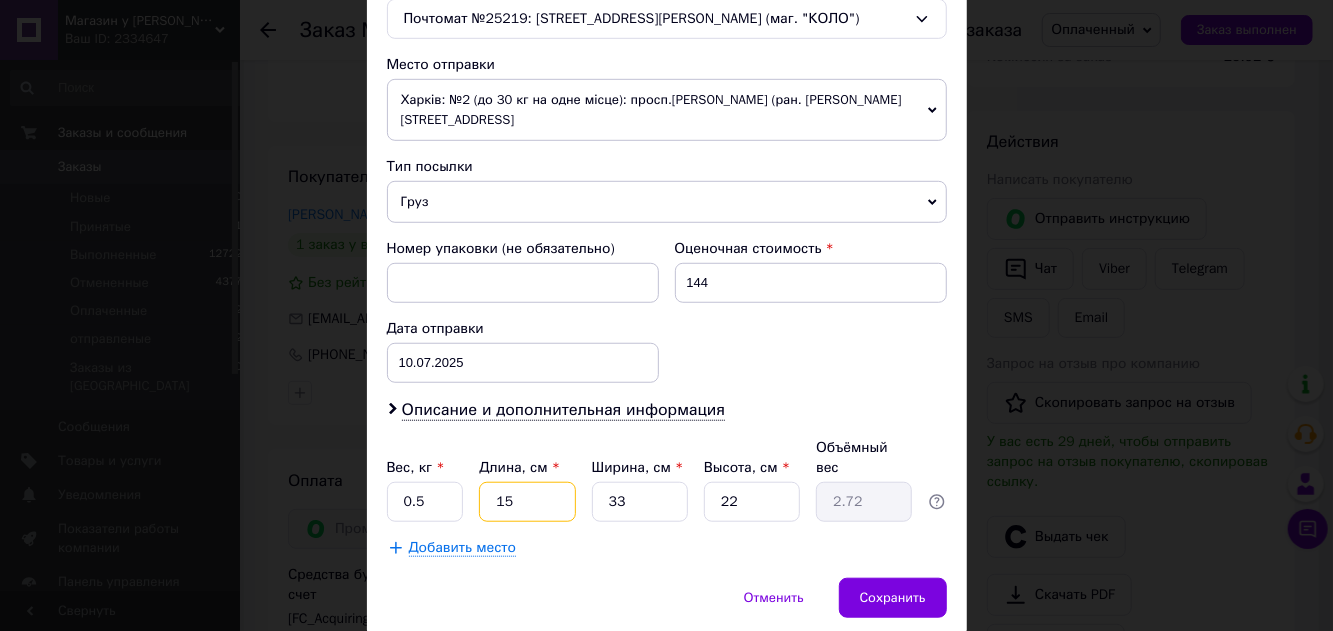 type on "155" 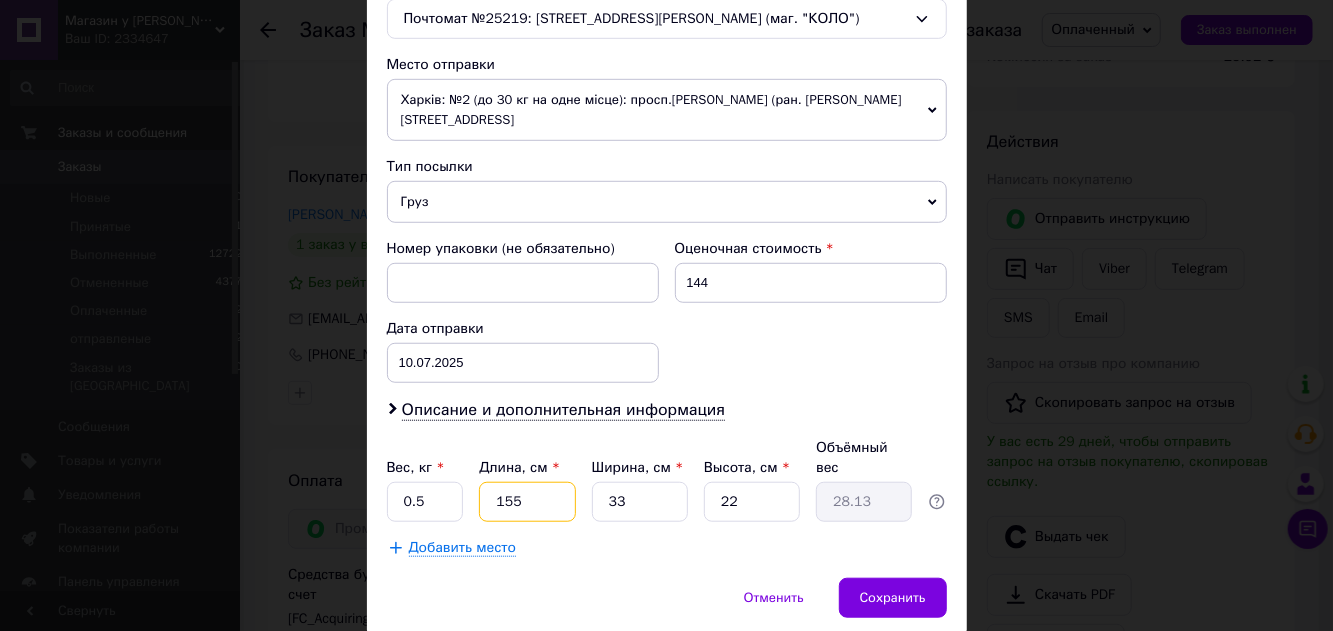 type on "15" 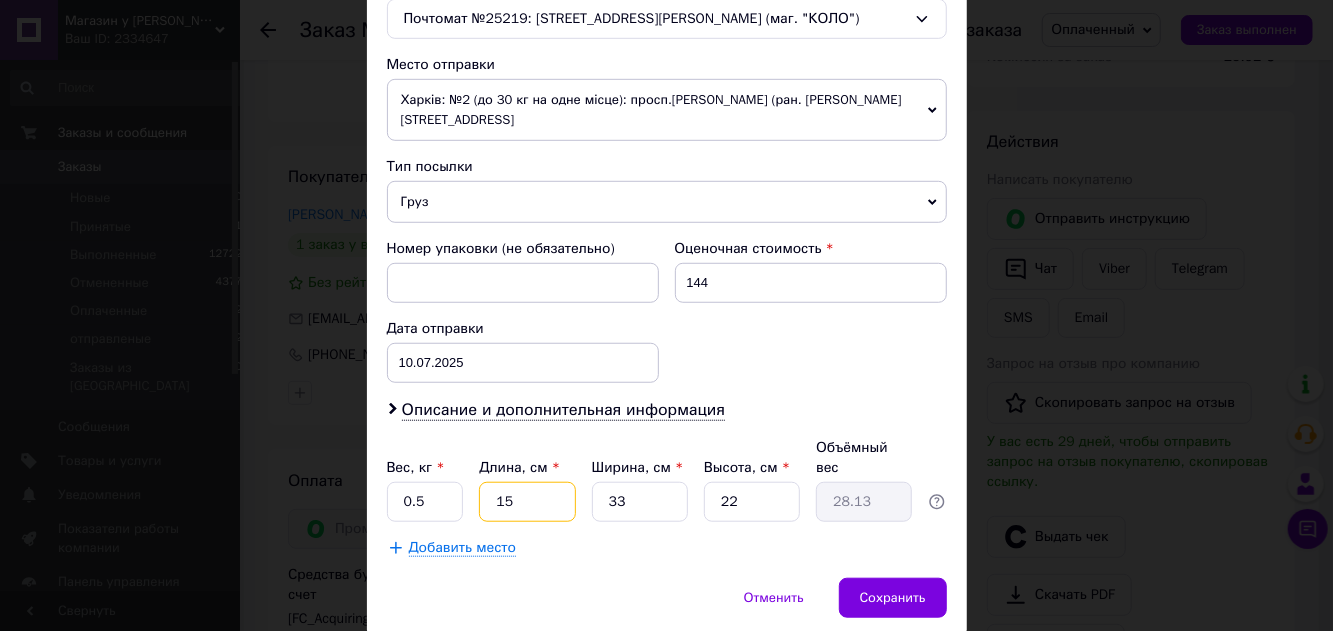 type on "2.72" 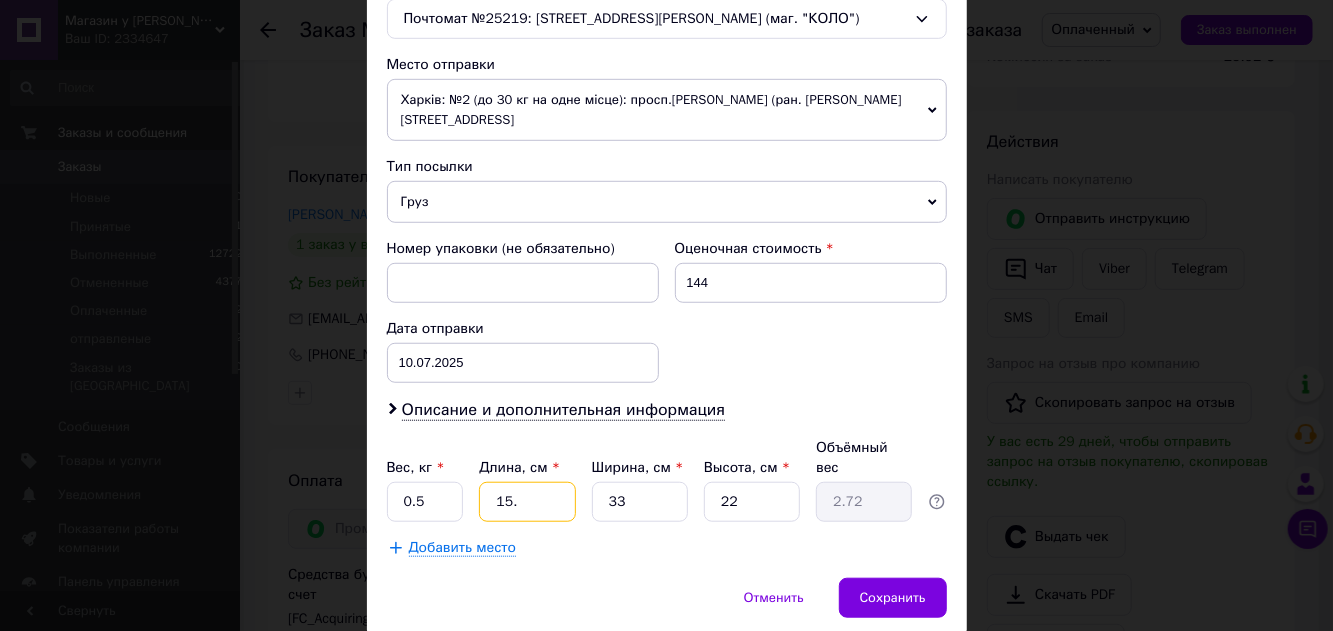 type on "15.5" 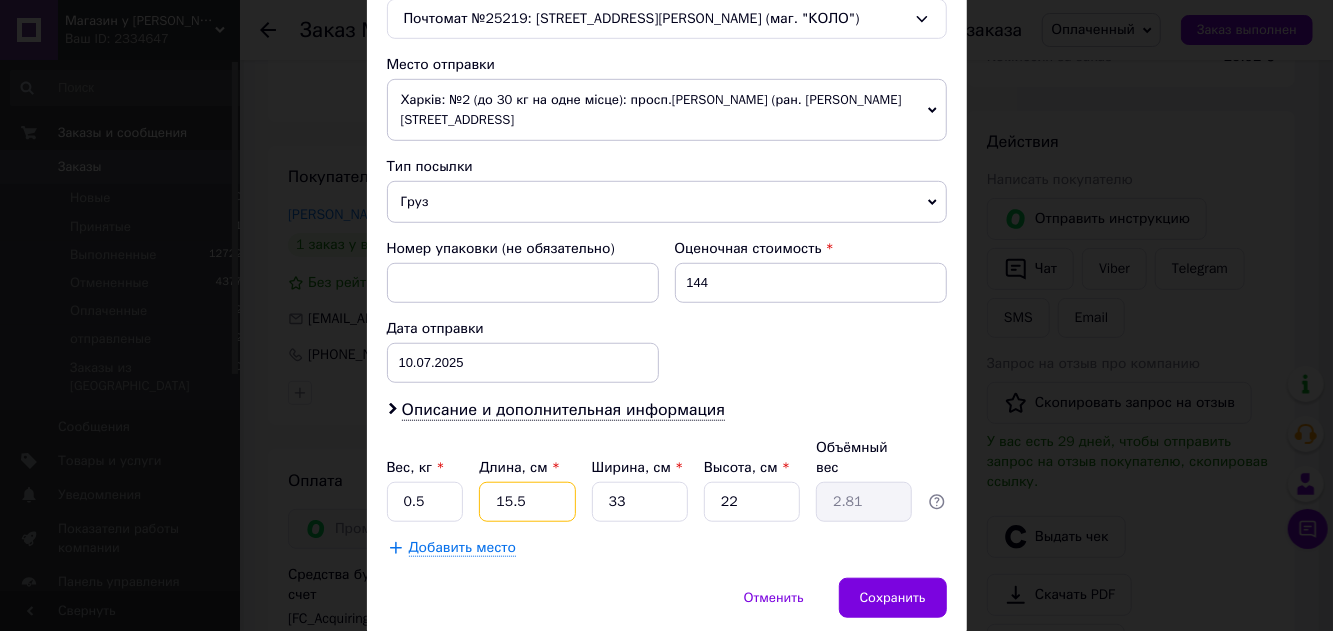 type on "15.5" 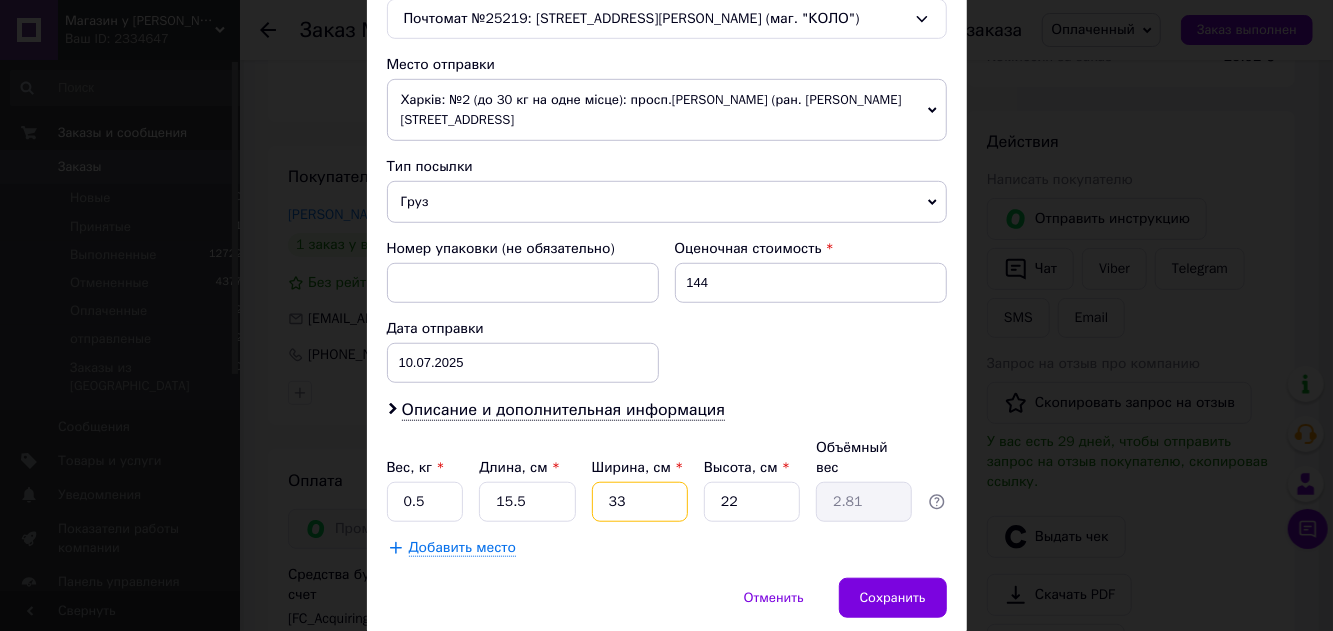 drag, startPoint x: 640, startPoint y: 469, endPoint x: 588, endPoint y: 468, distance: 52.009613 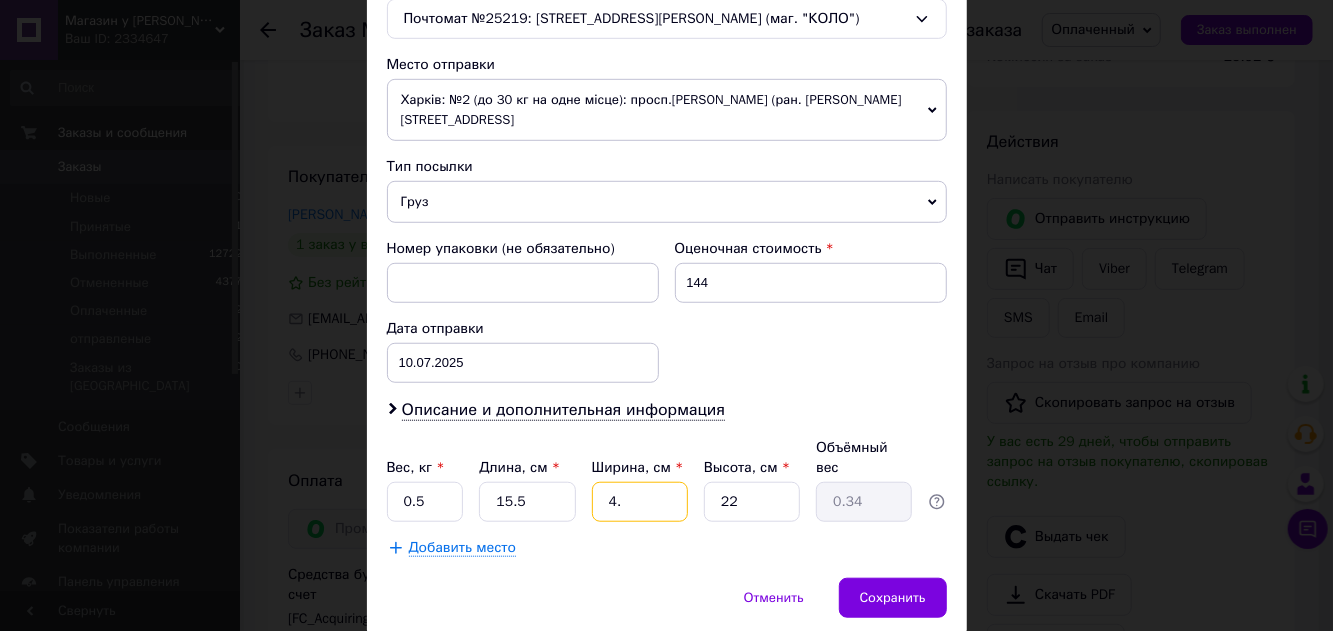 type on "4.5" 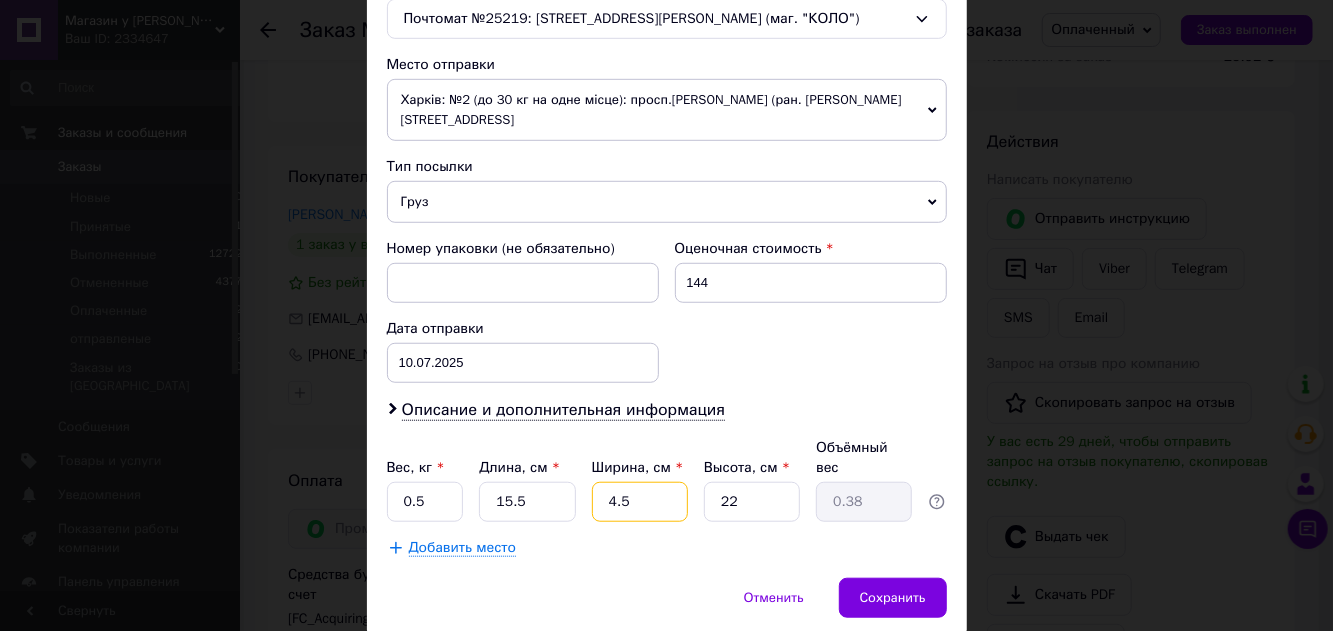 type on "4.5" 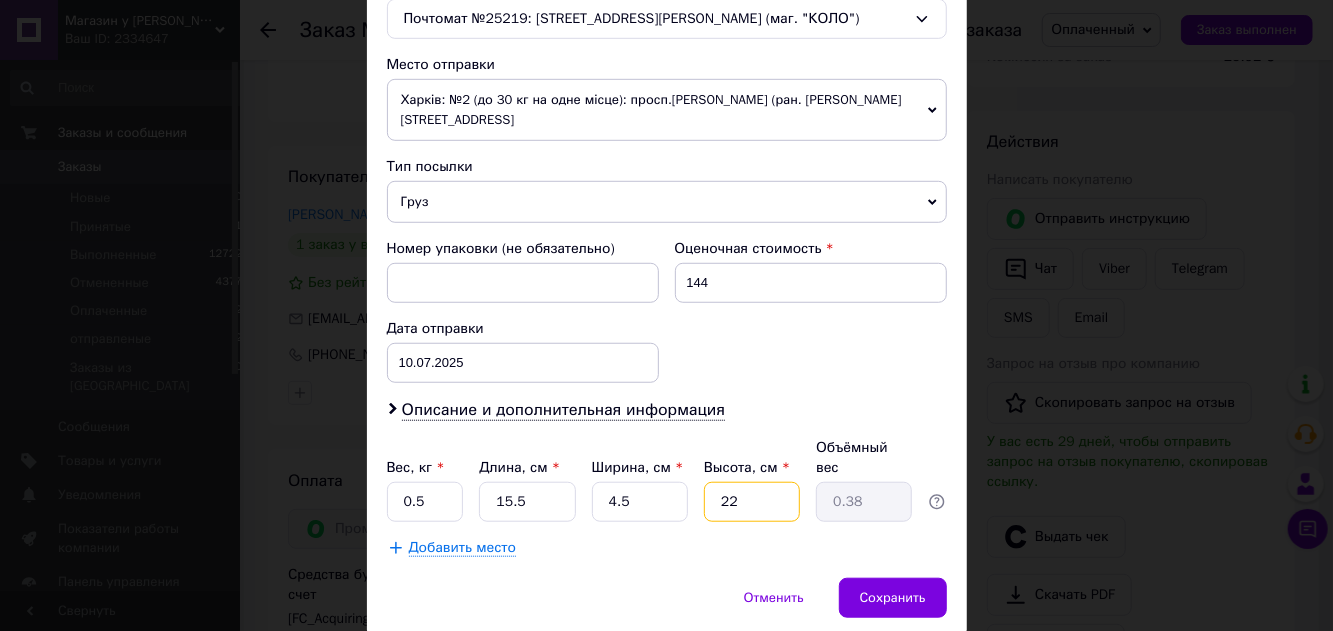 drag, startPoint x: 747, startPoint y: 465, endPoint x: 661, endPoint y: 461, distance: 86.09297 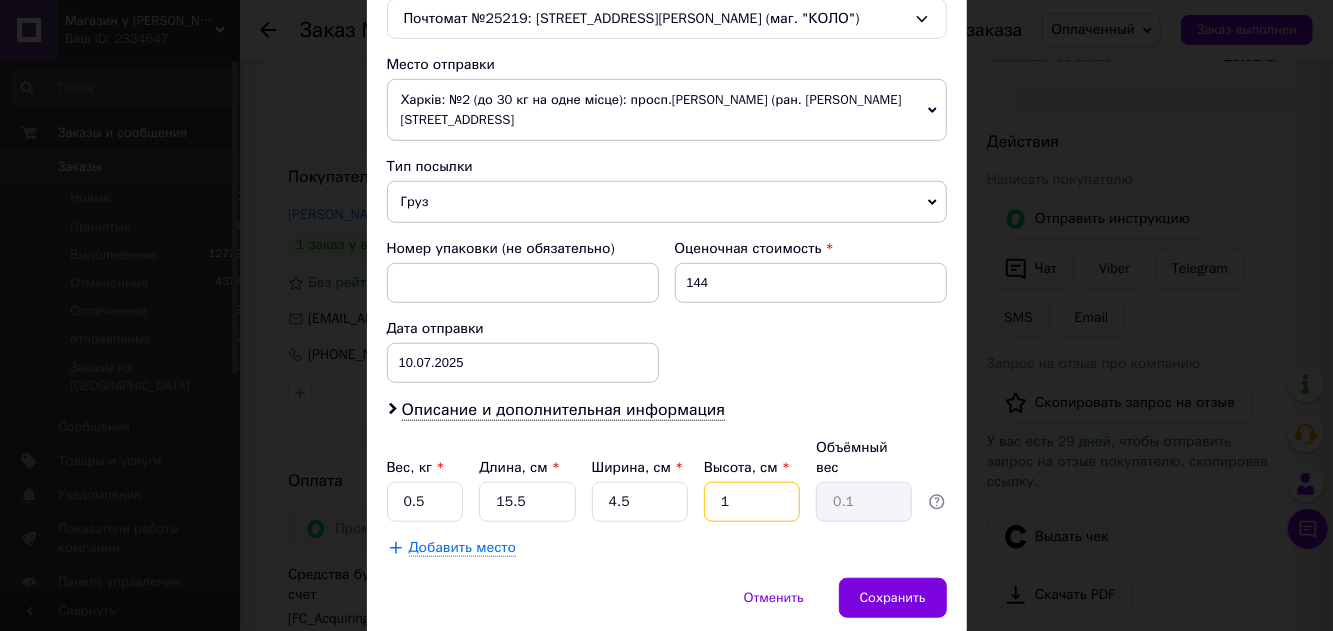 type on "1" 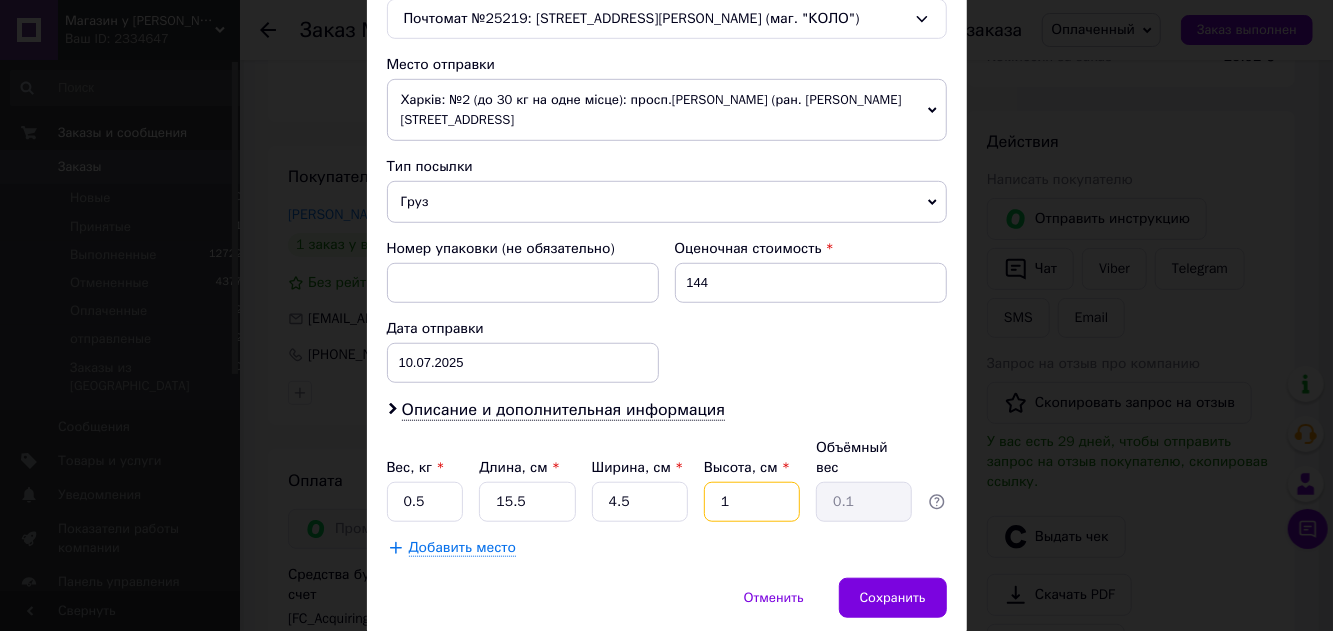 drag, startPoint x: 731, startPoint y: 469, endPoint x: 688, endPoint y: 468, distance: 43.011627 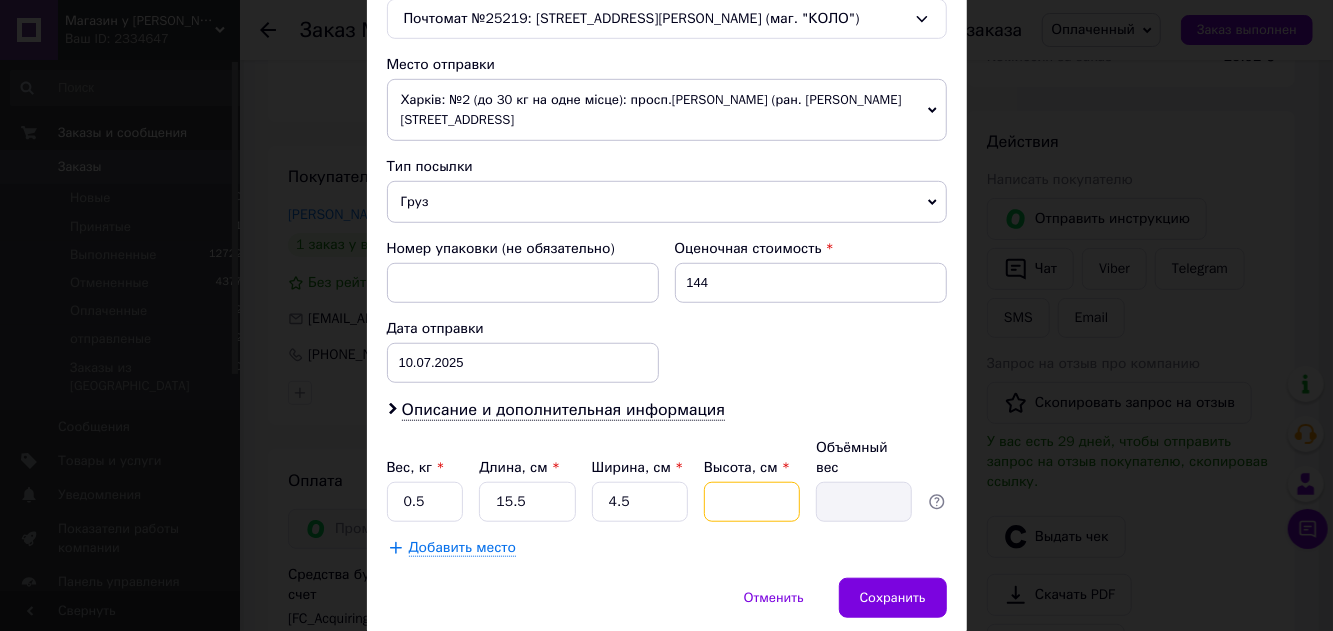 type on "2" 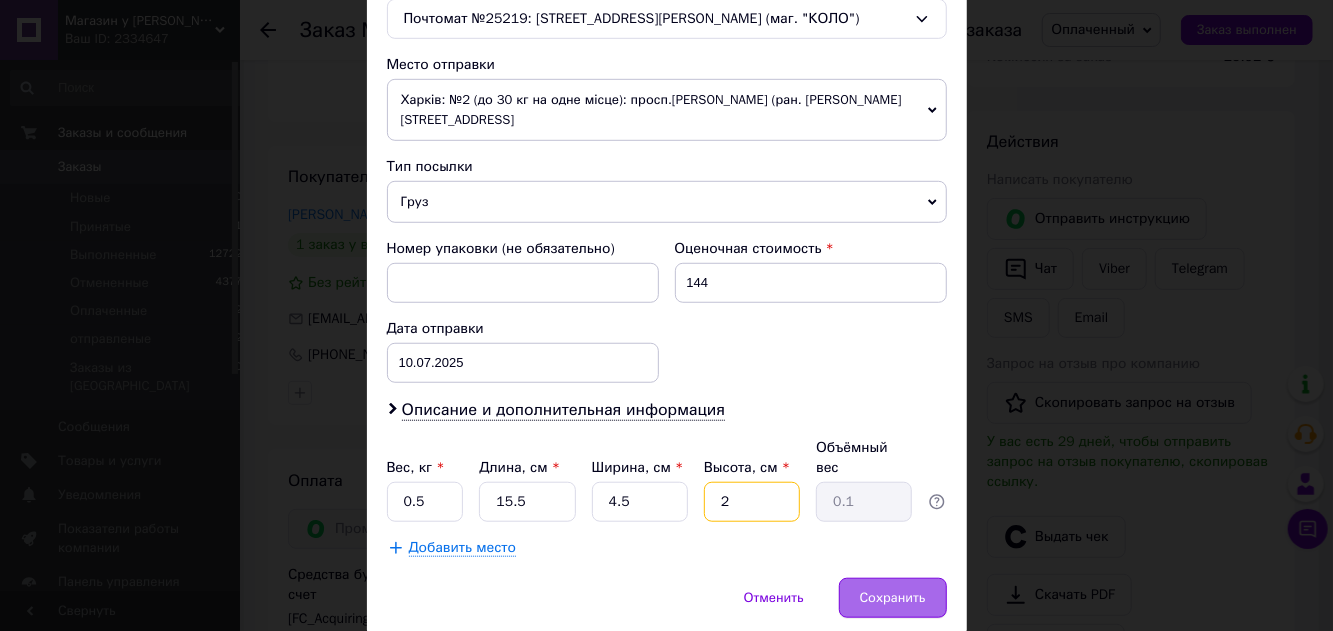 type on "2" 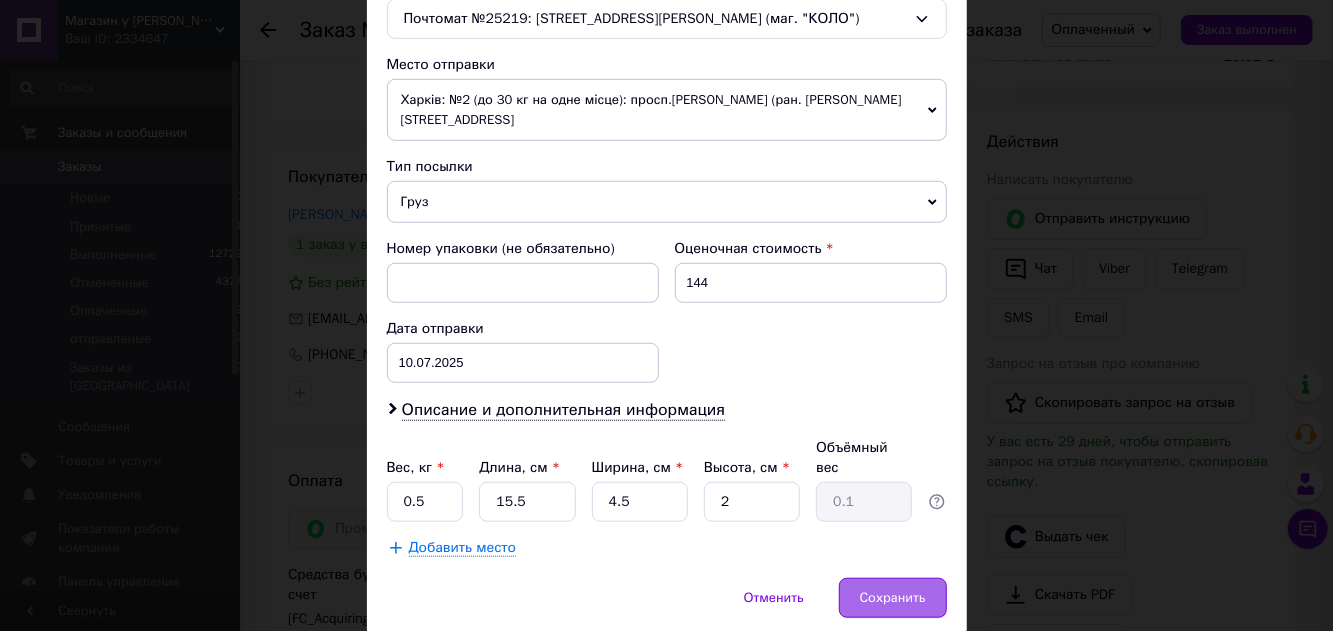 click on "Сохранить" at bounding box center [893, 598] 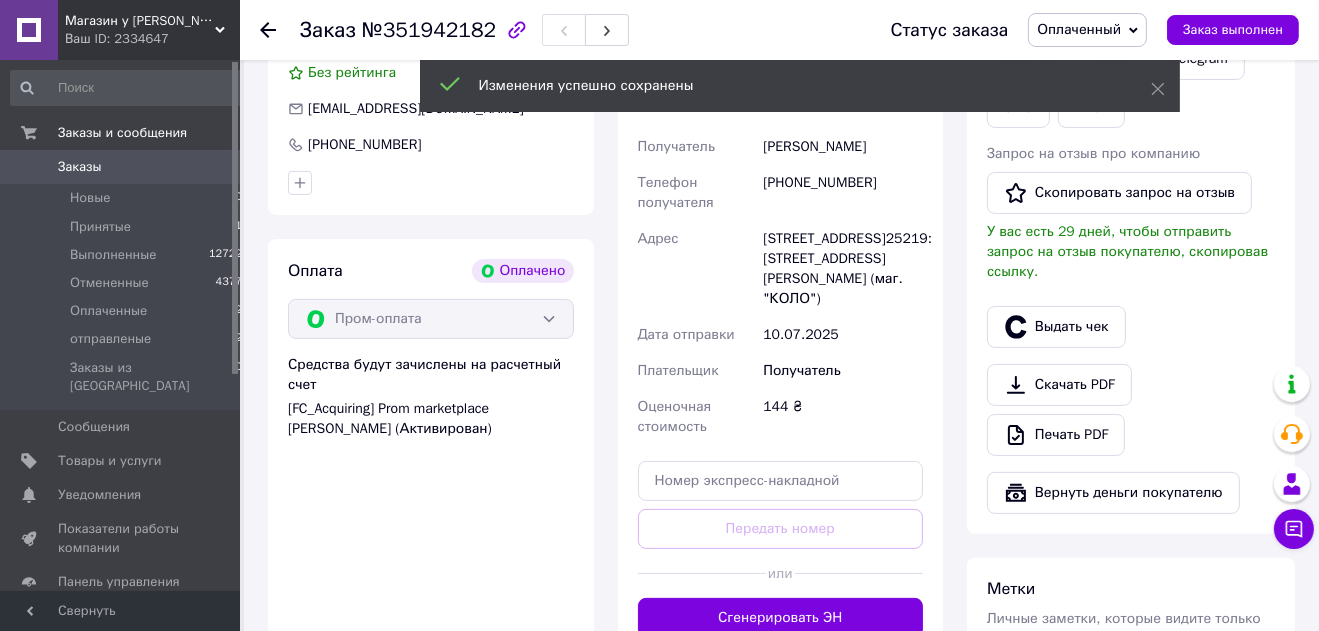 scroll, scrollTop: 630, scrollLeft: 0, axis: vertical 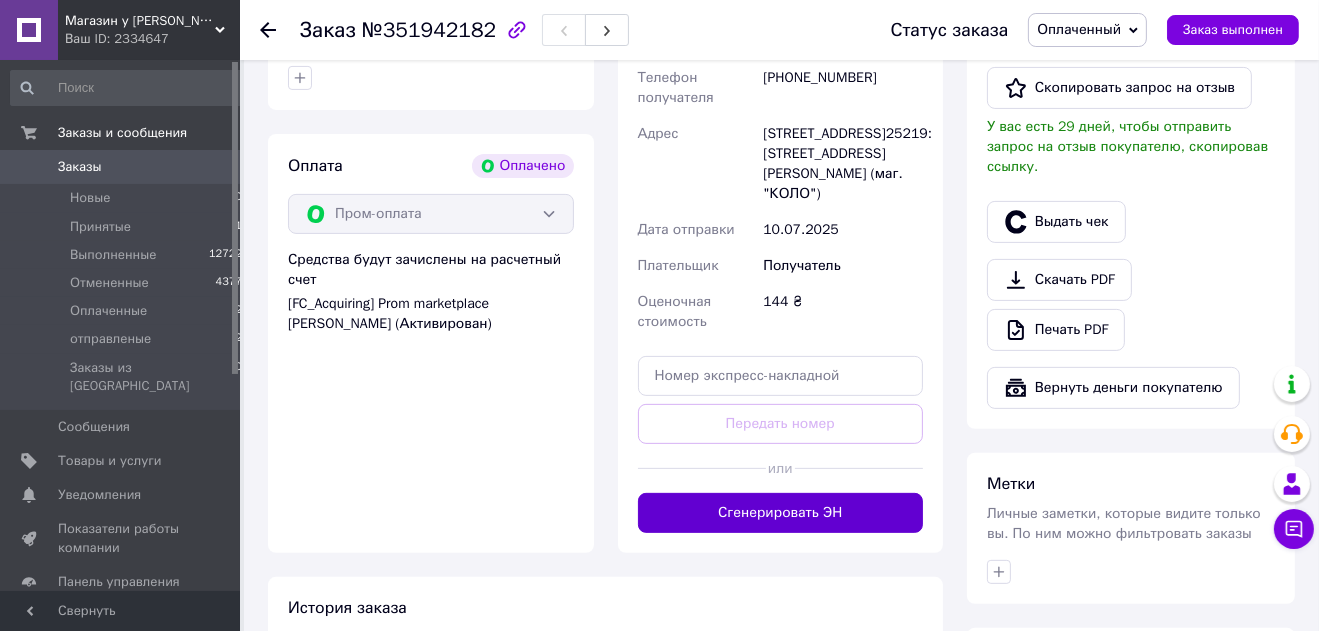 click on "Сгенерировать ЭН" at bounding box center [781, 513] 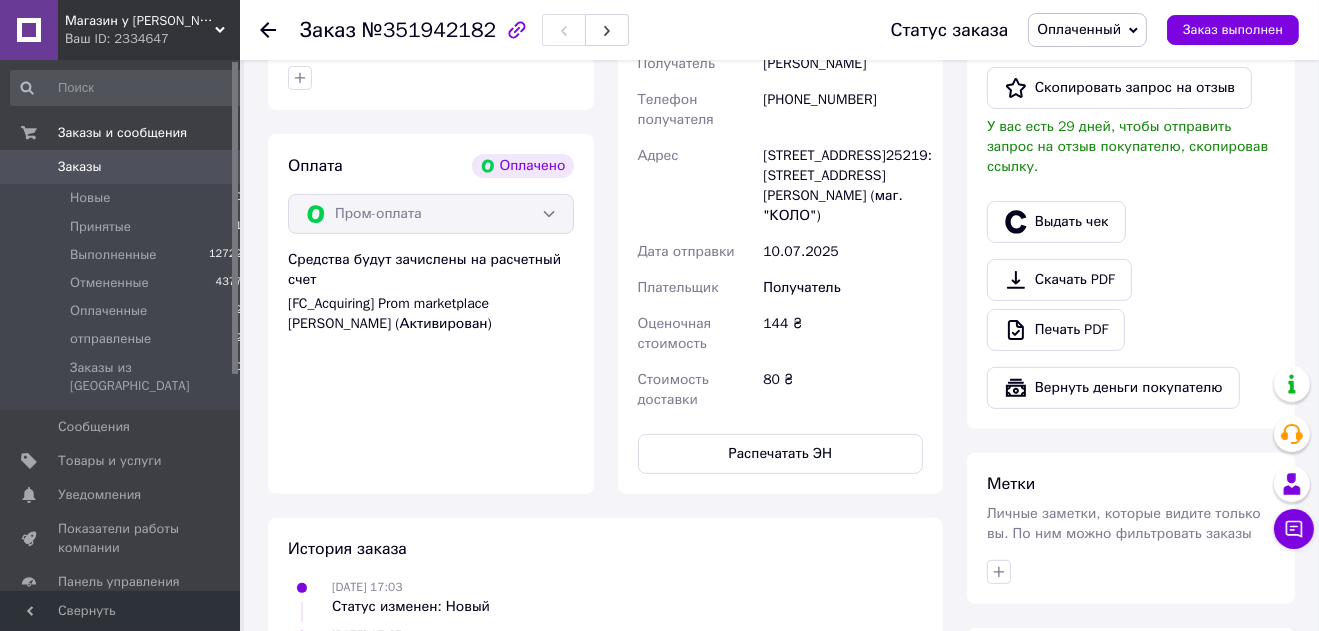 scroll, scrollTop: 420, scrollLeft: 0, axis: vertical 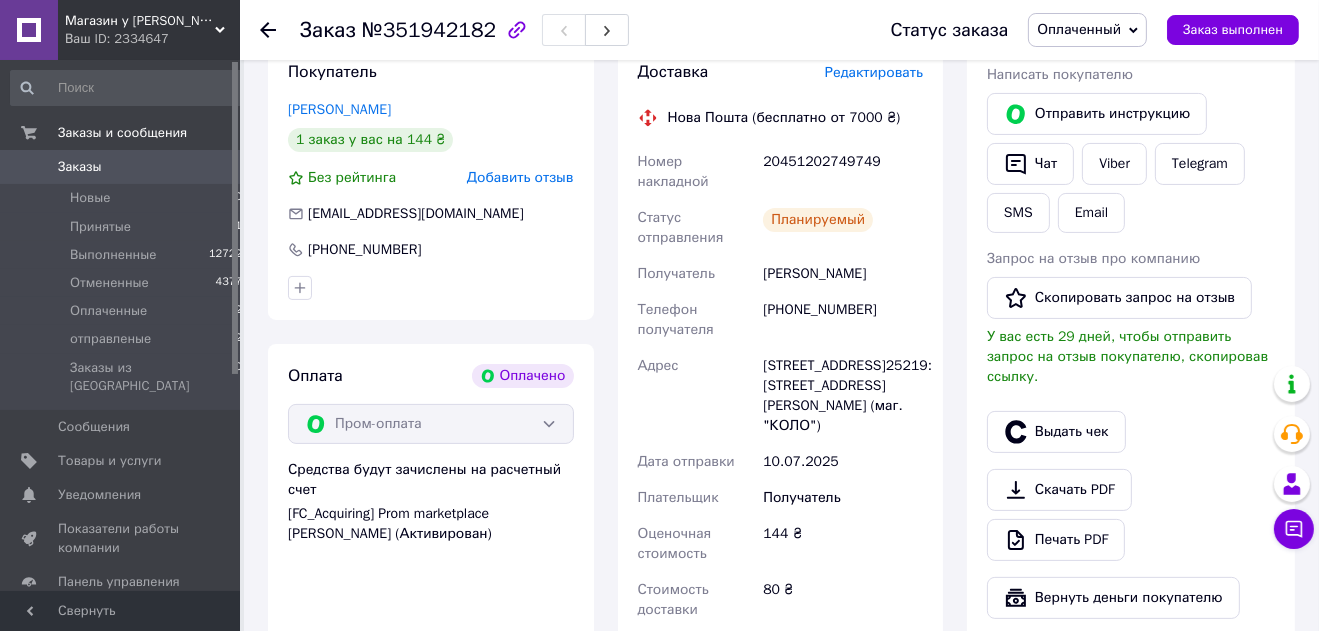 drag, startPoint x: 886, startPoint y: 247, endPoint x: 763, endPoint y: 260, distance: 123.68508 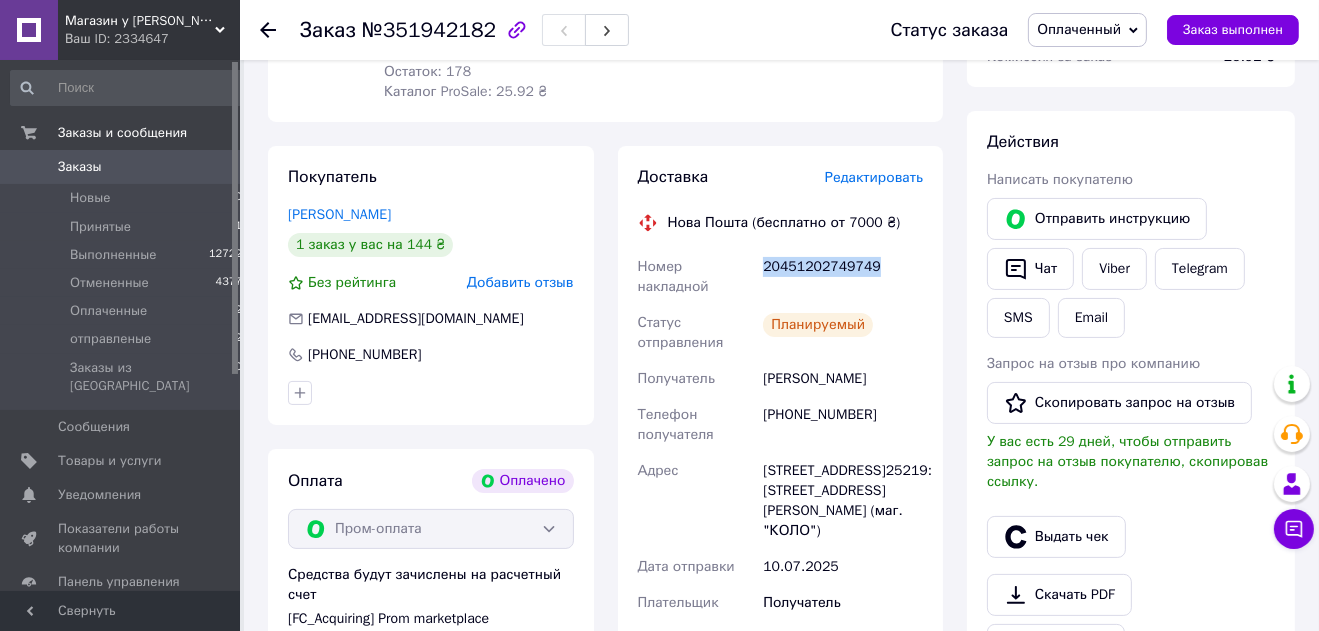drag, startPoint x: 767, startPoint y: 266, endPoint x: 868, endPoint y: 263, distance: 101.04455 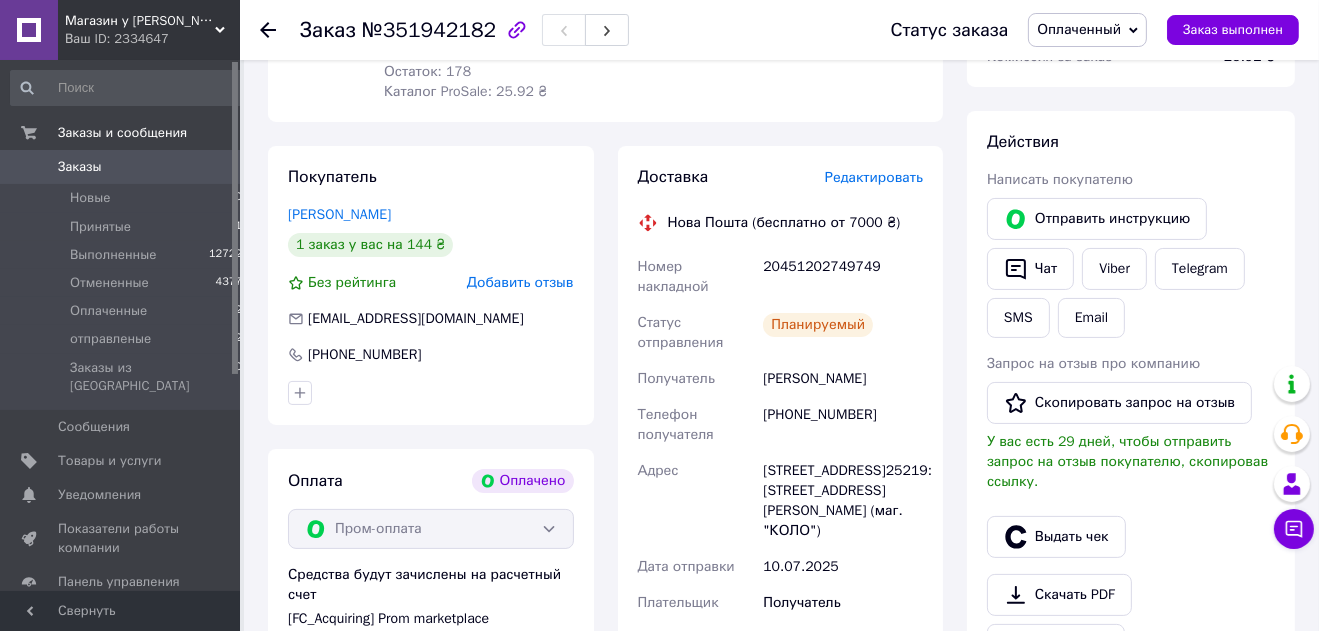 click on "[PERSON_NAME]" at bounding box center [843, 379] 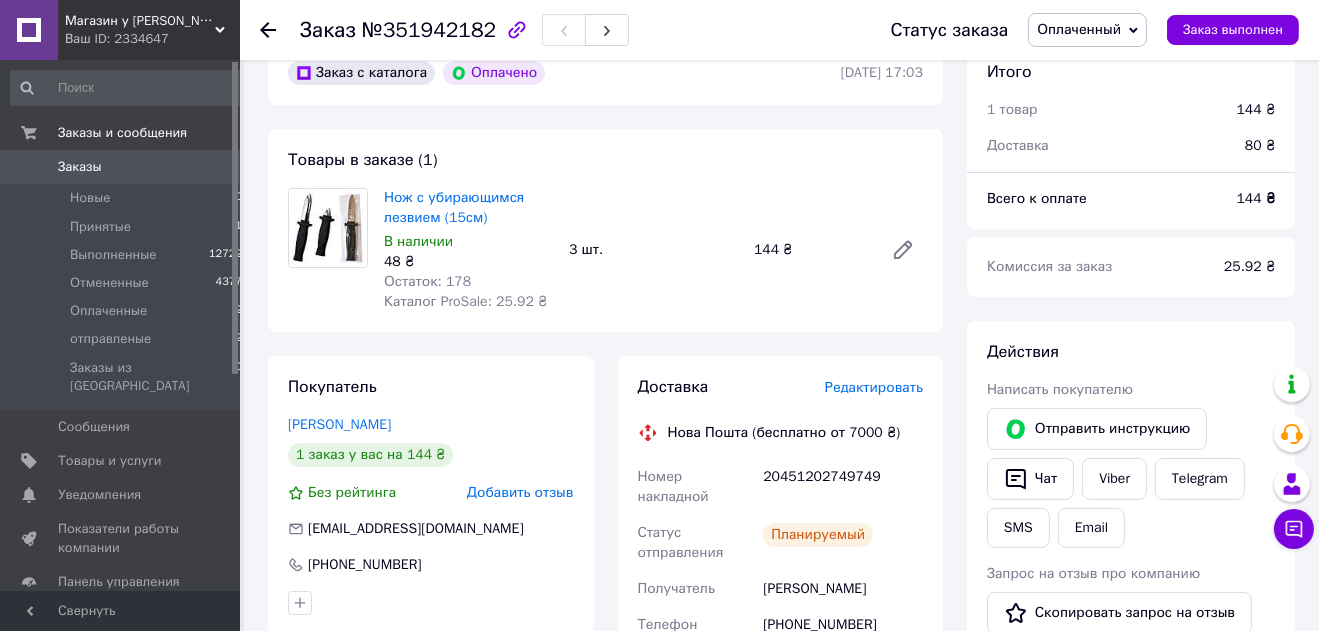 scroll, scrollTop: 0, scrollLeft: 0, axis: both 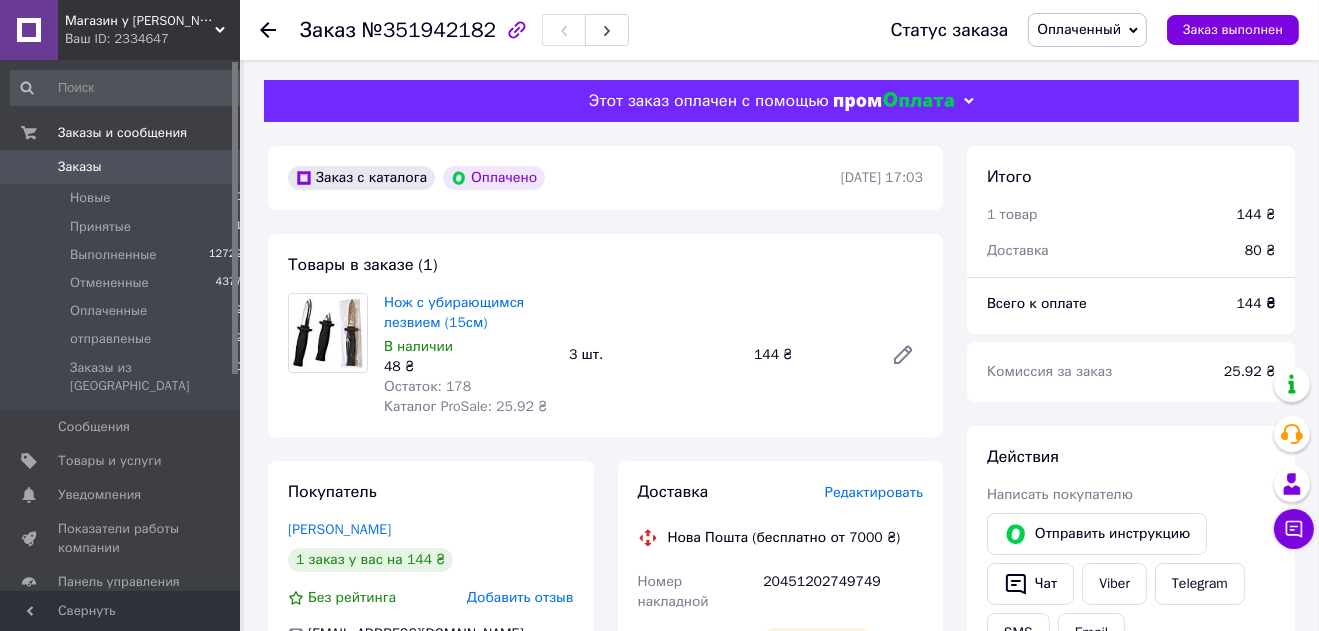 click on "Заказы" at bounding box center (121, 167) 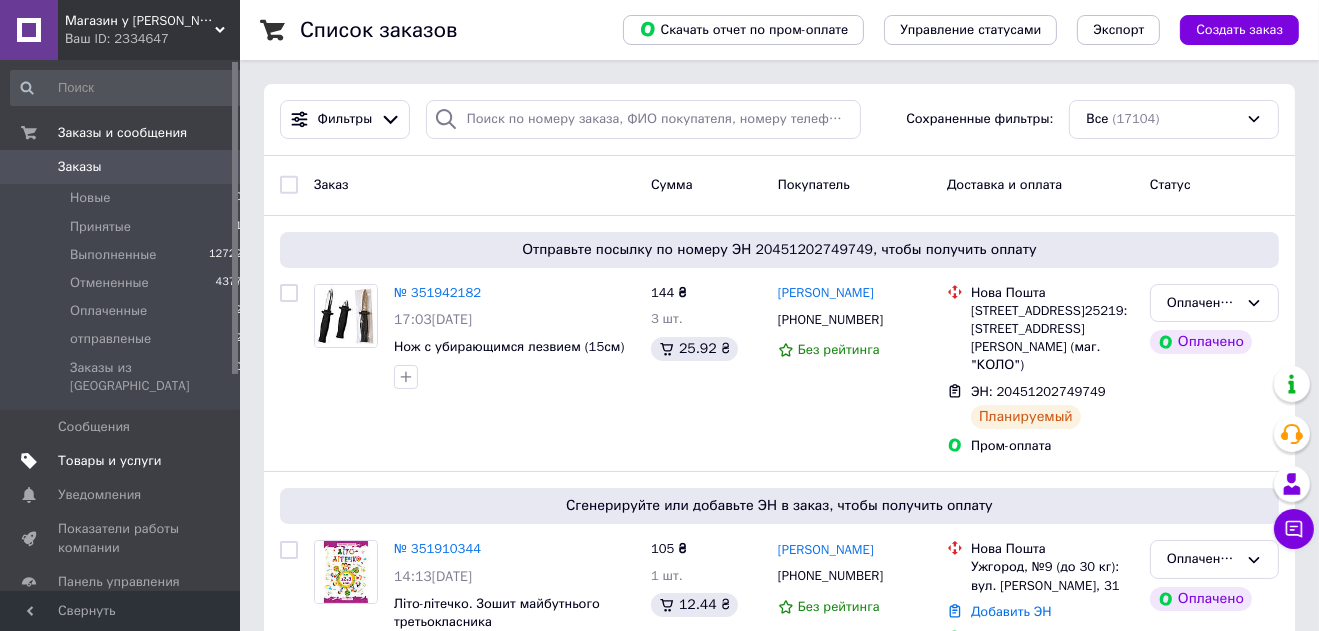 click on "Товары и услуги" at bounding box center (110, 461) 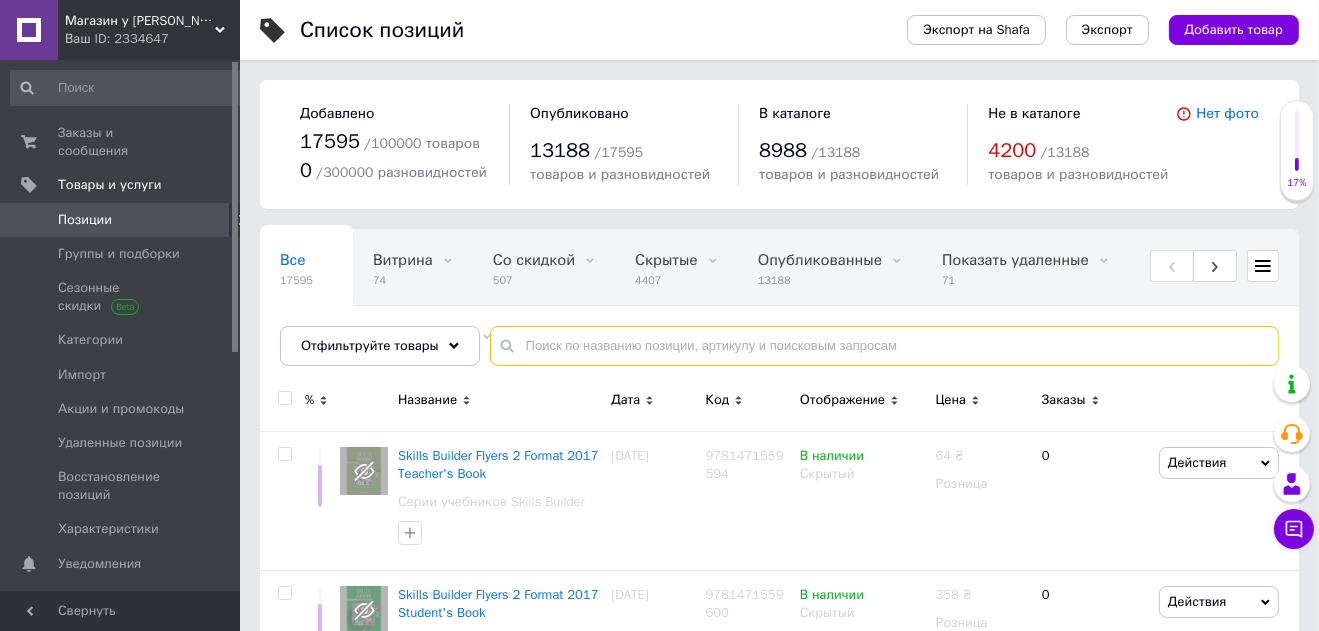 click at bounding box center (884, 346) 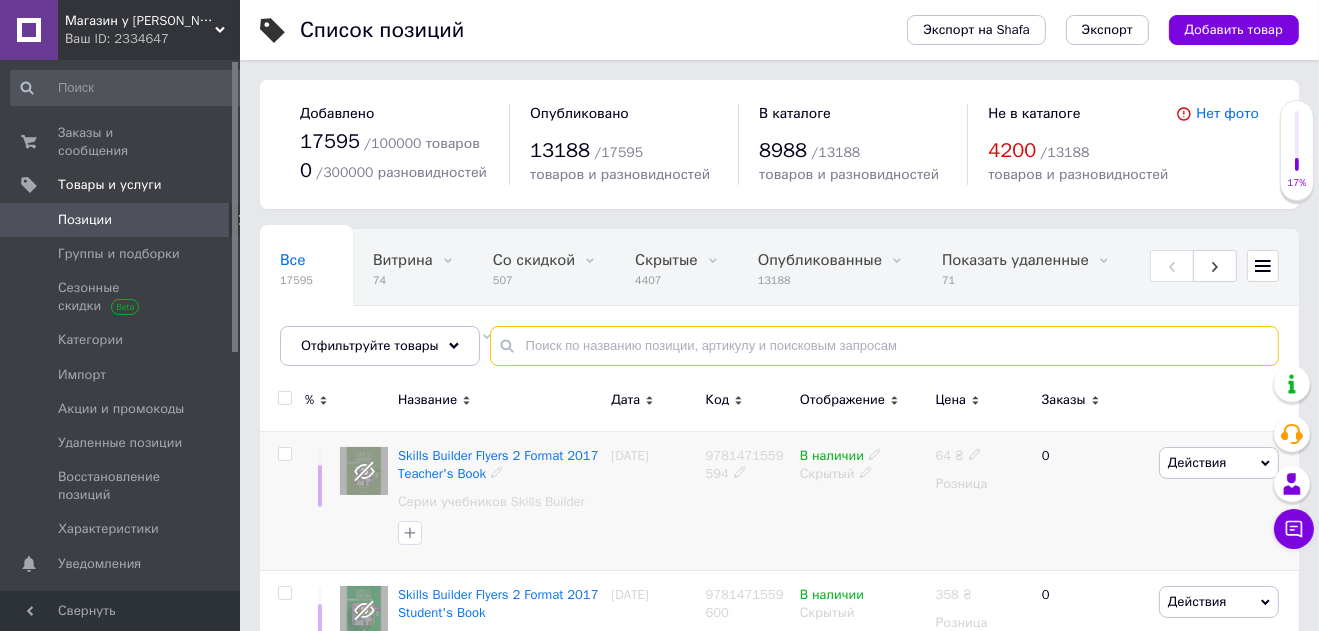 type on "п" 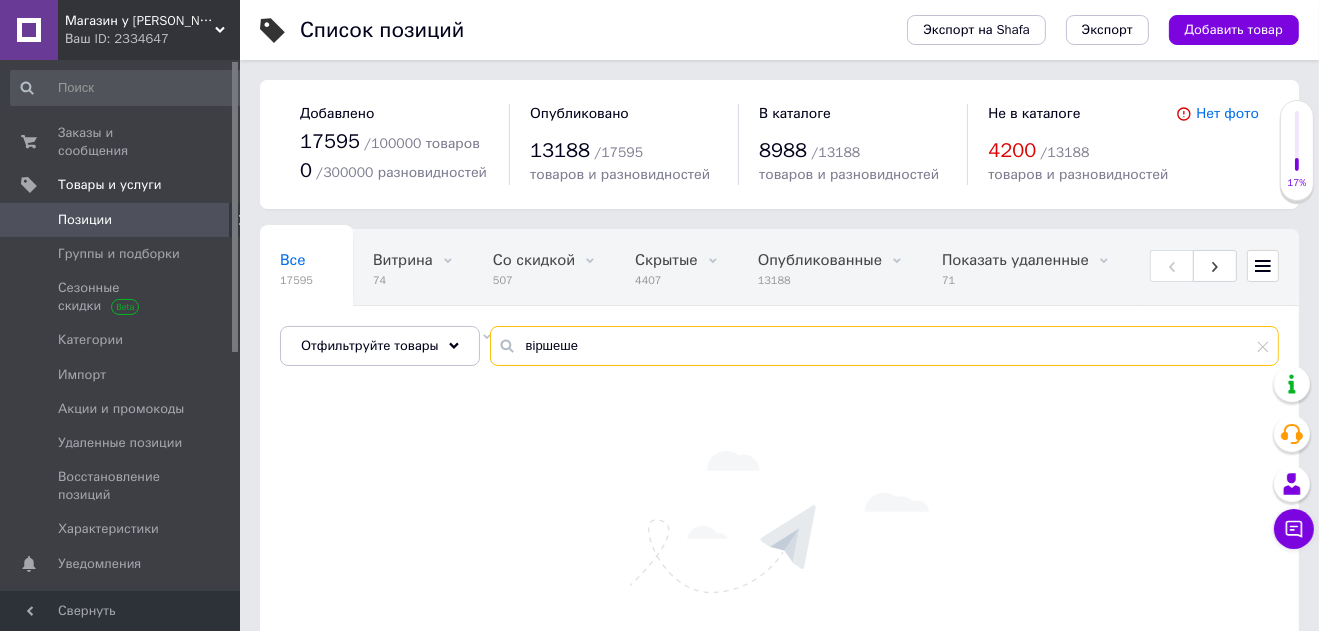 click on "віршеше" at bounding box center (884, 346) 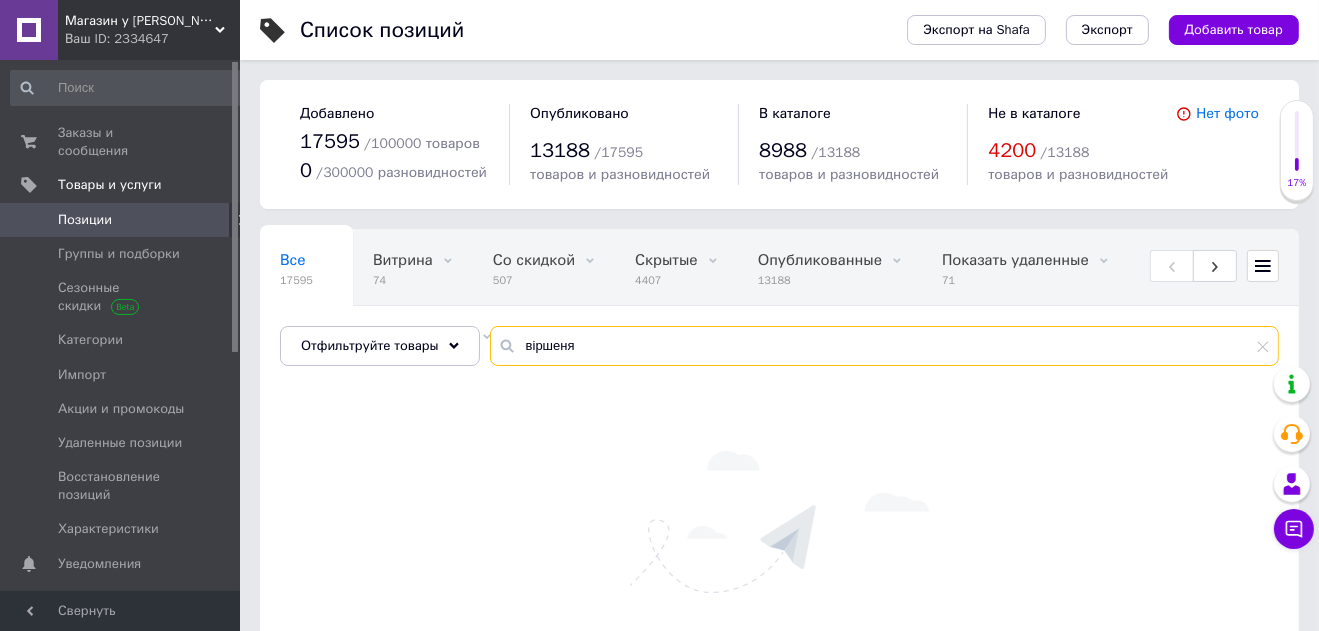 drag, startPoint x: 575, startPoint y: 359, endPoint x: 488, endPoint y: 347, distance: 87.823685 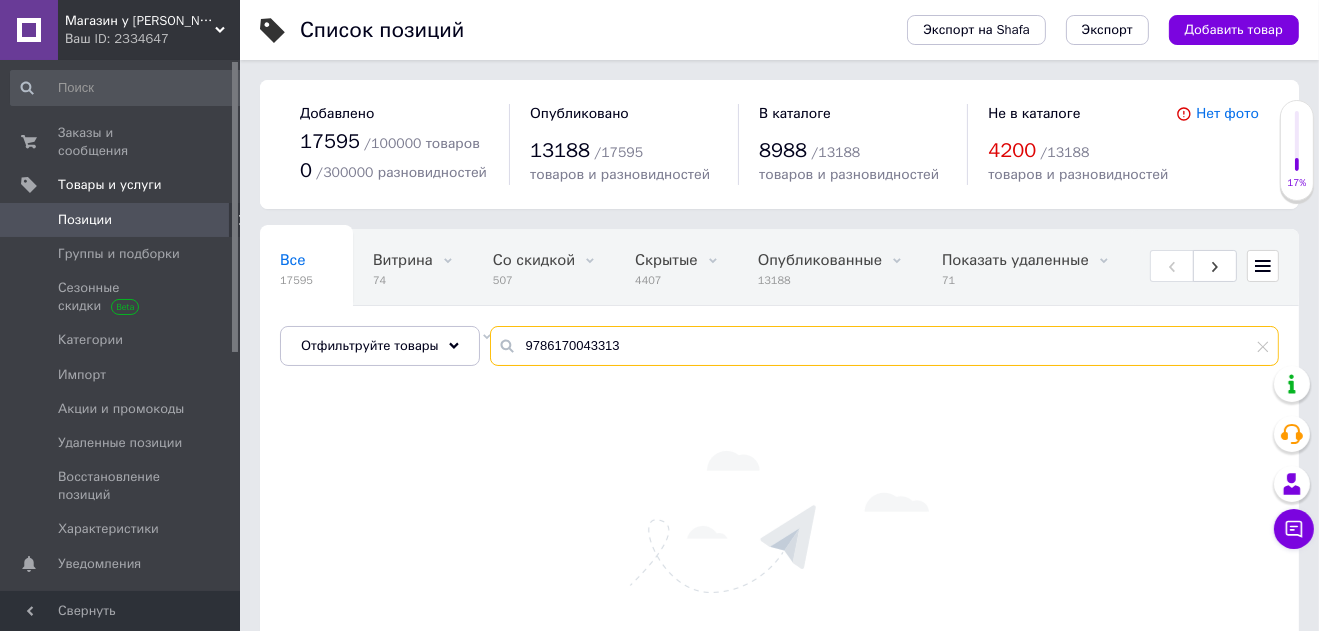 type on "9786170043313" 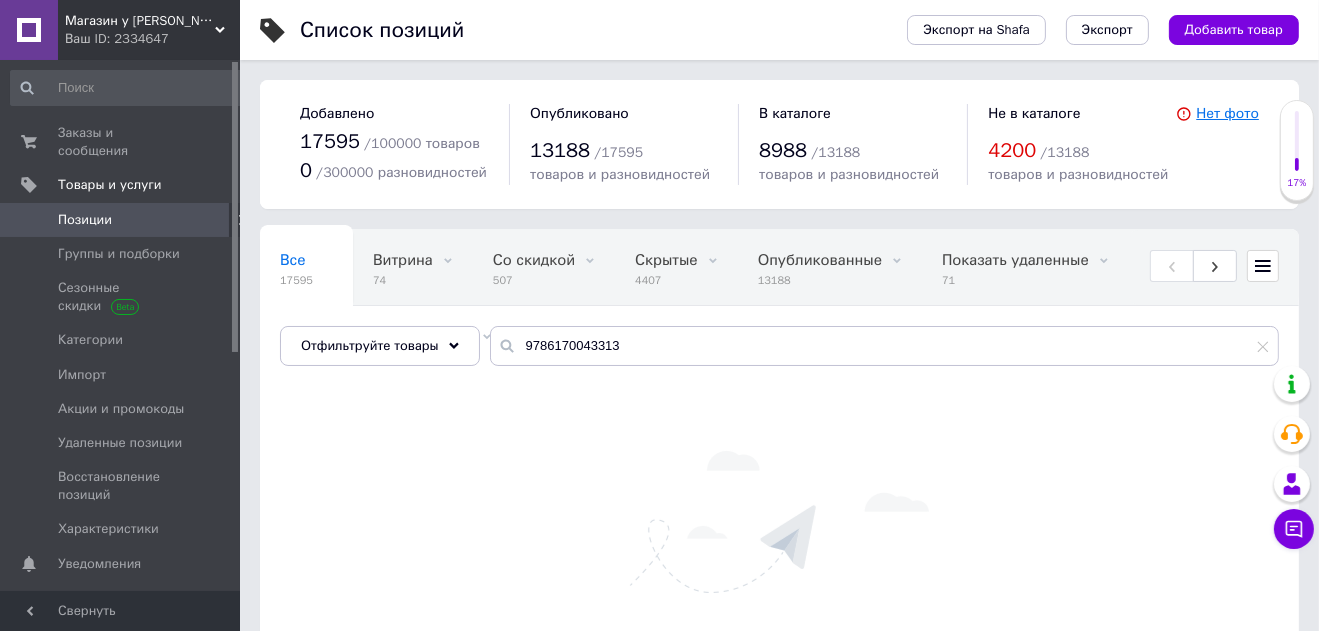 click on "Нет фото" at bounding box center [1227, 113] 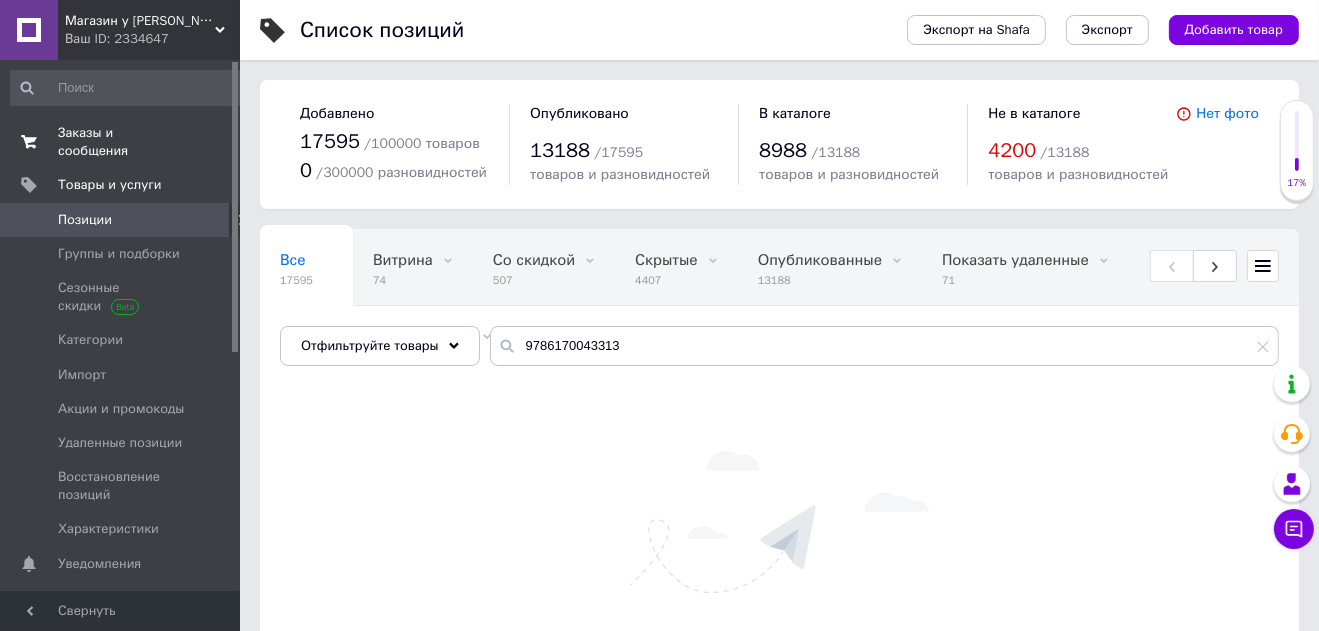 click on "Заказы и сообщения" at bounding box center (121, 142) 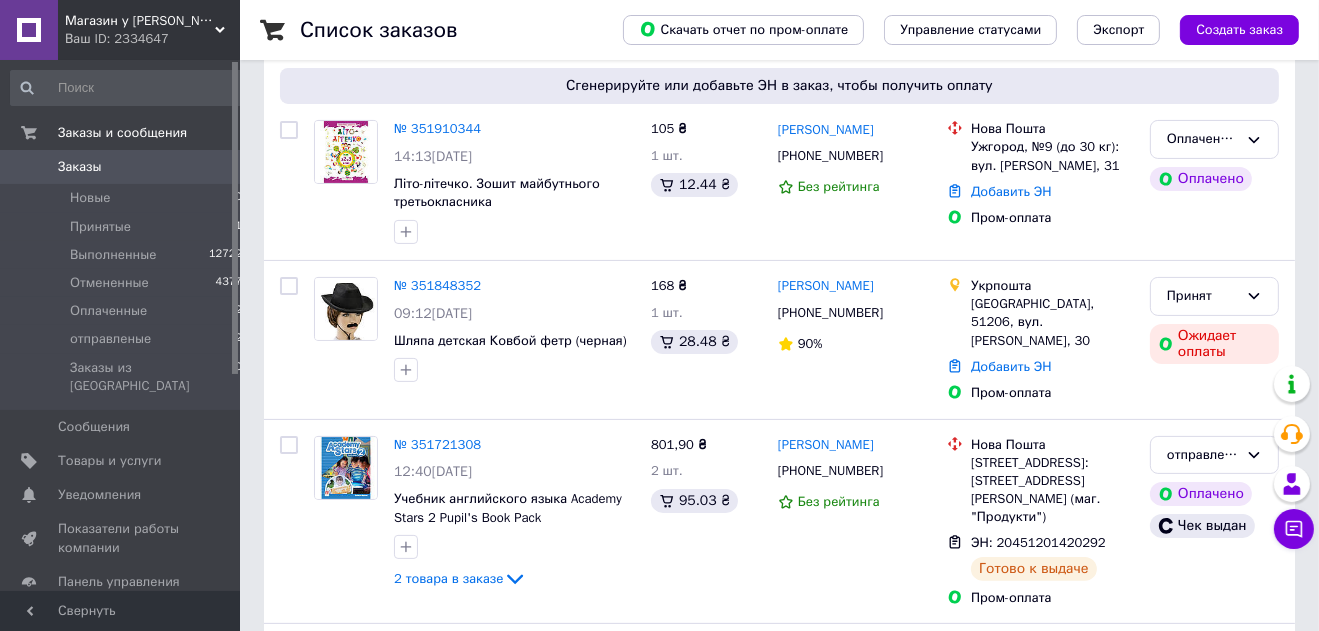 scroll, scrollTop: 0, scrollLeft: 0, axis: both 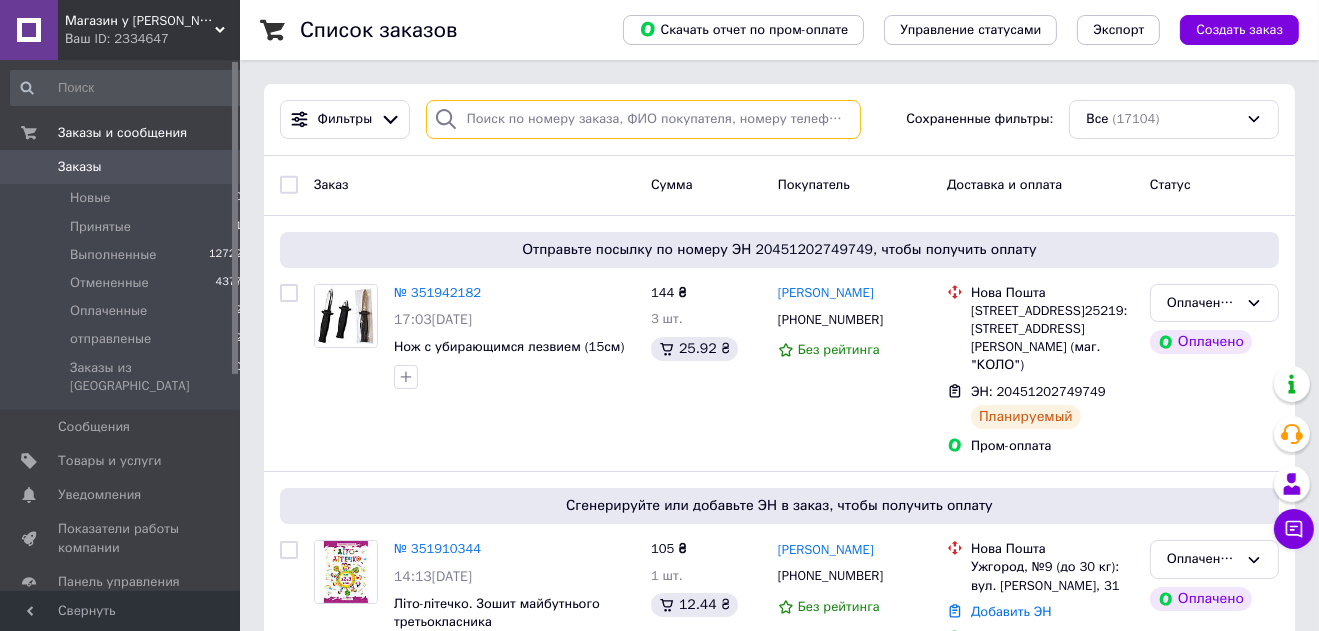 click at bounding box center (643, 119) 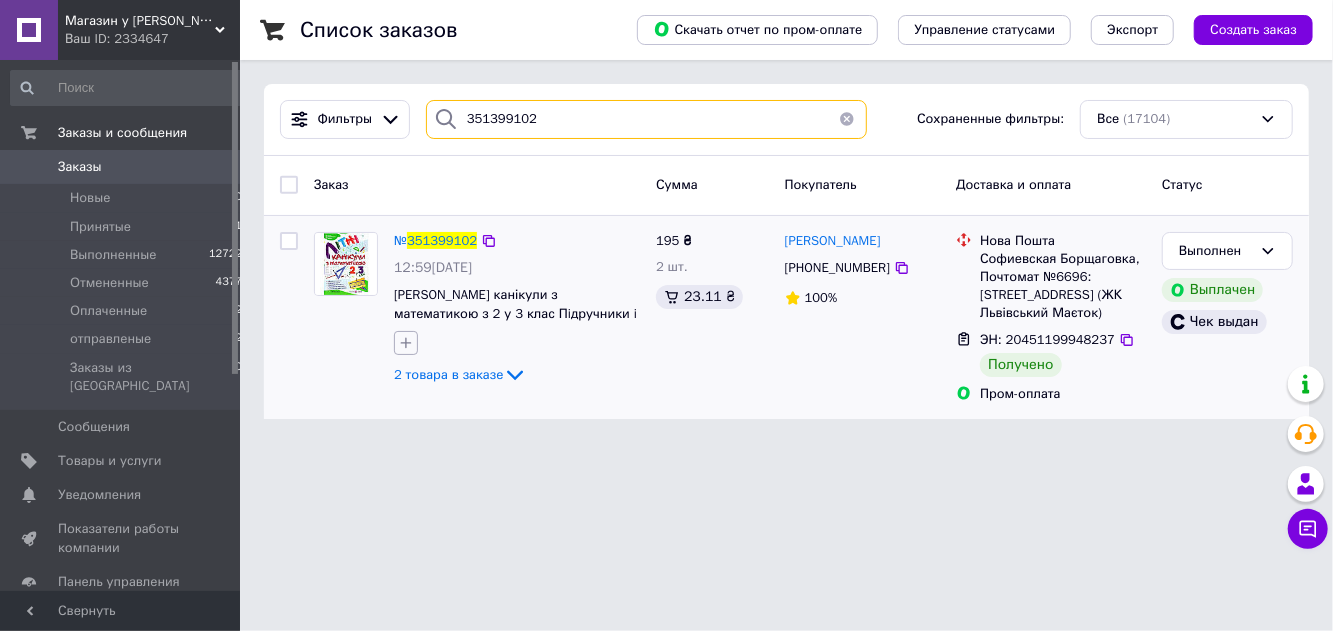 type on "351399102" 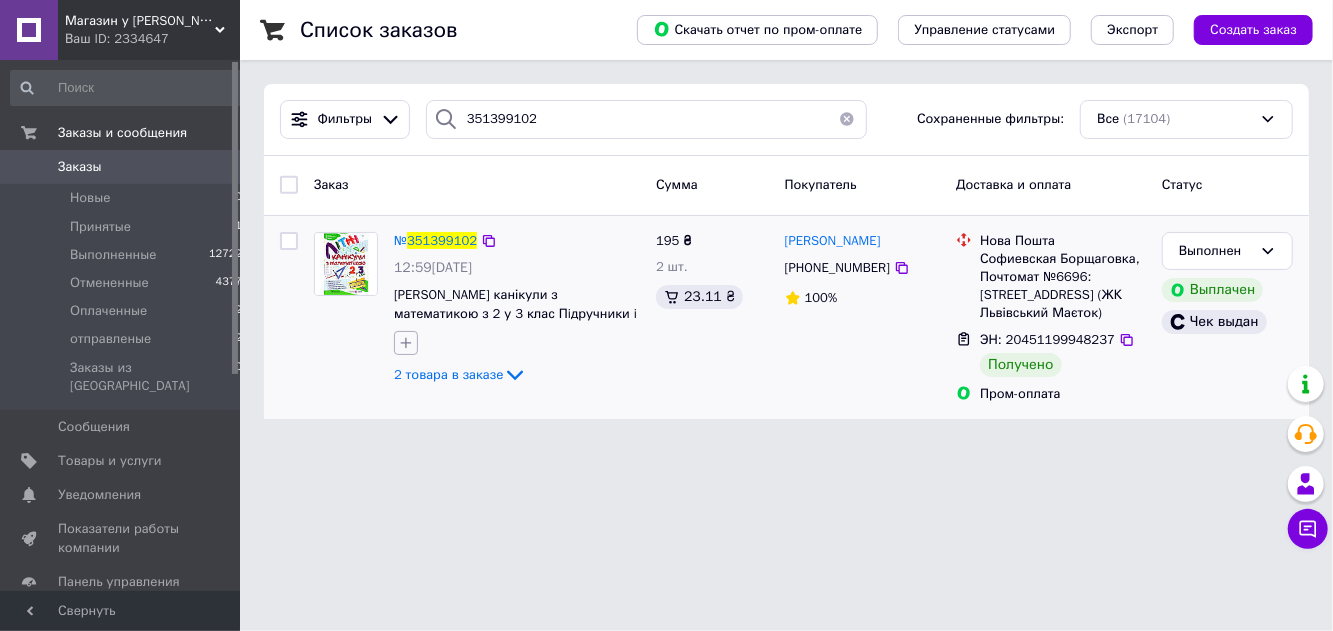 click at bounding box center (406, 343) 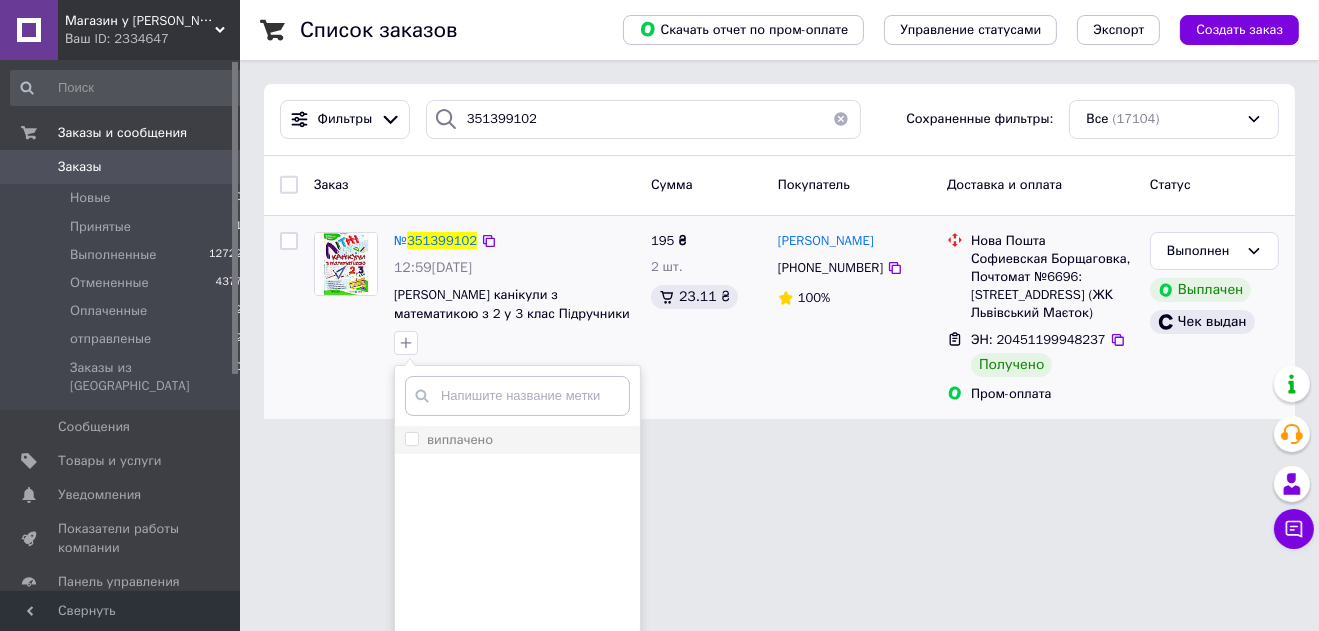 click on "виплачено" at bounding box center [460, 439] 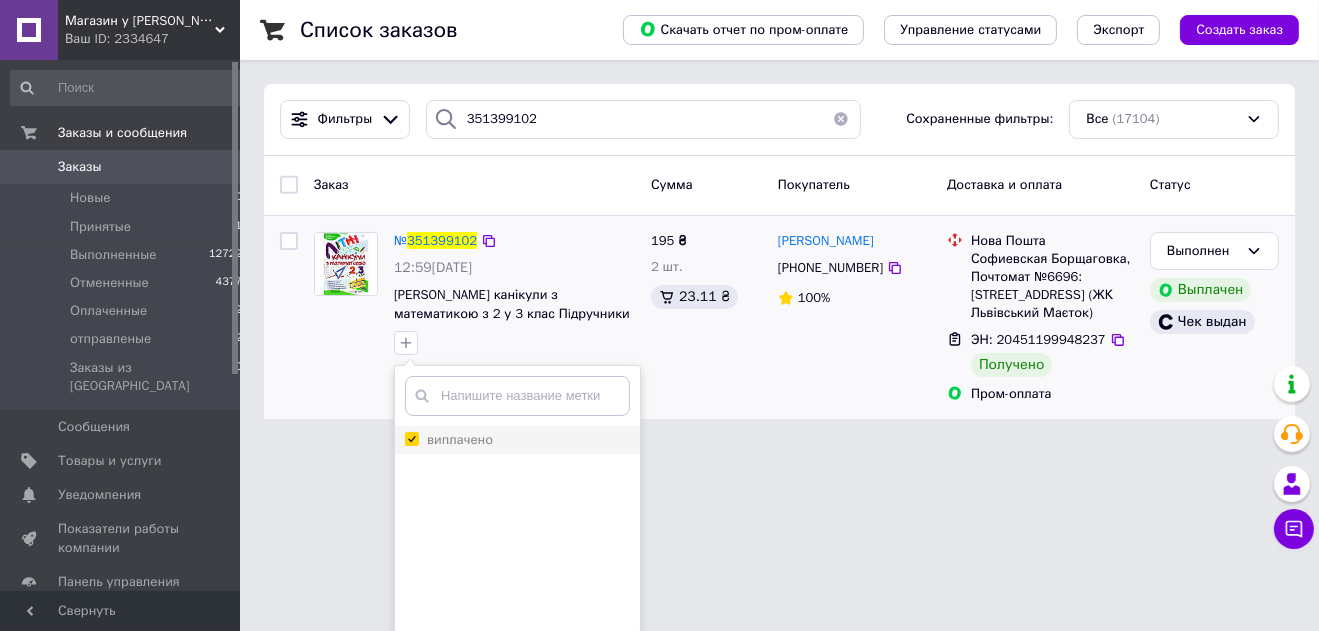 checkbox on "true" 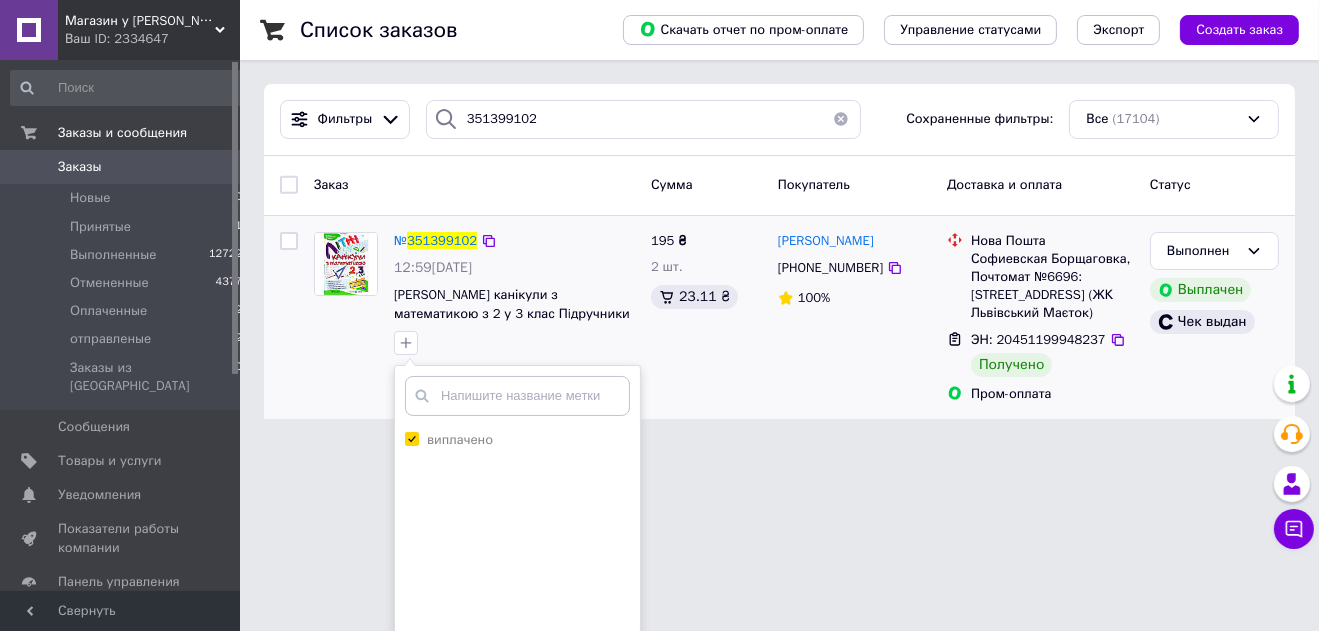 scroll, scrollTop: 60, scrollLeft: 0, axis: vertical 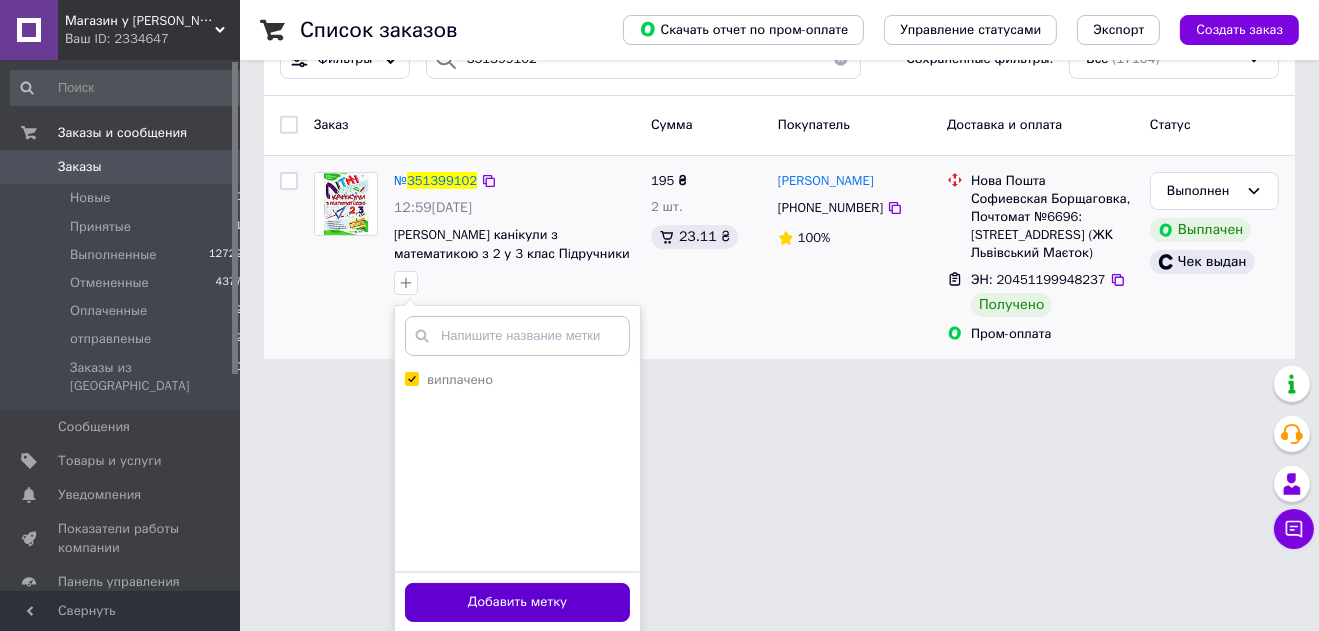 click on "Добавить метку" at bounding box center (517, 602) 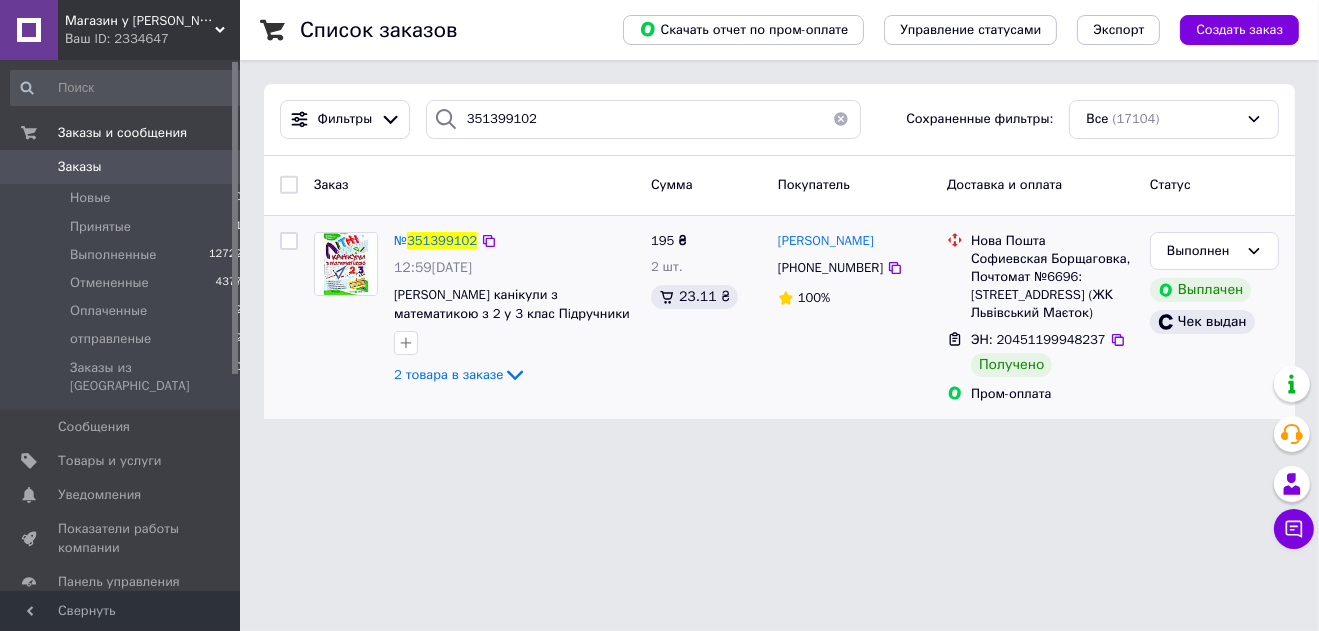 scroll, scrollTop: 0, scrollLeft: 0, axis: both 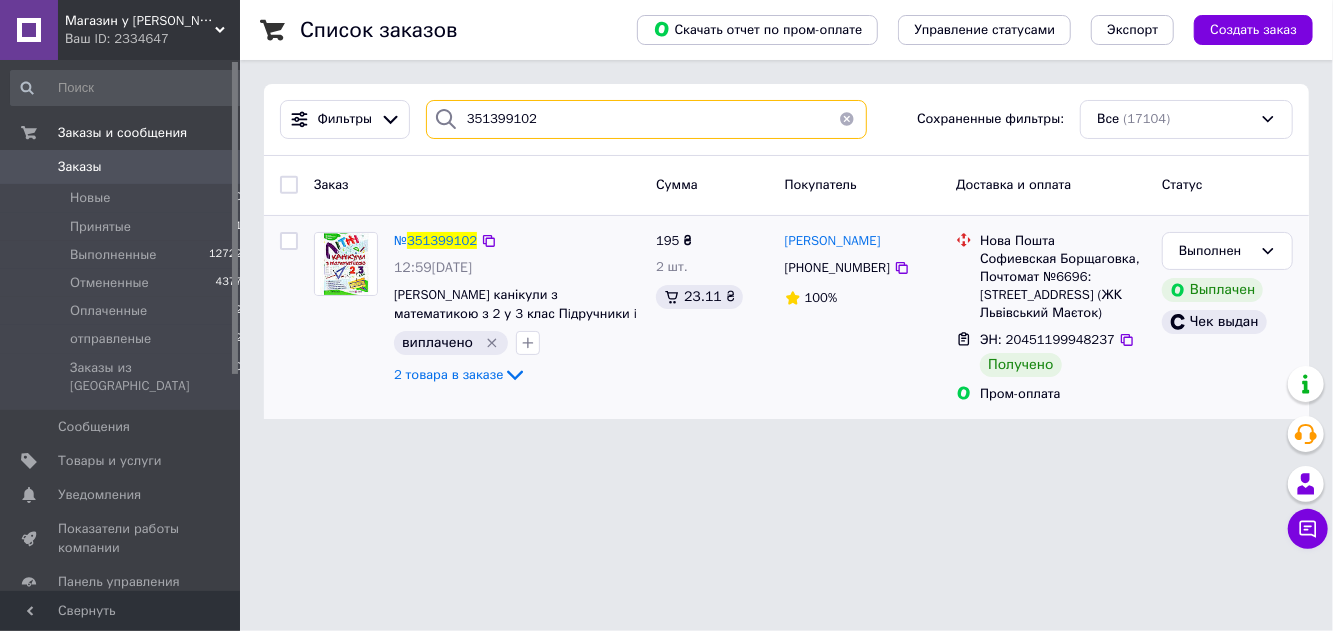 drag, startPoint x: 475, startPoint y: 118, endPoint x: 434, endPoint y: 125, distance: 41.59327 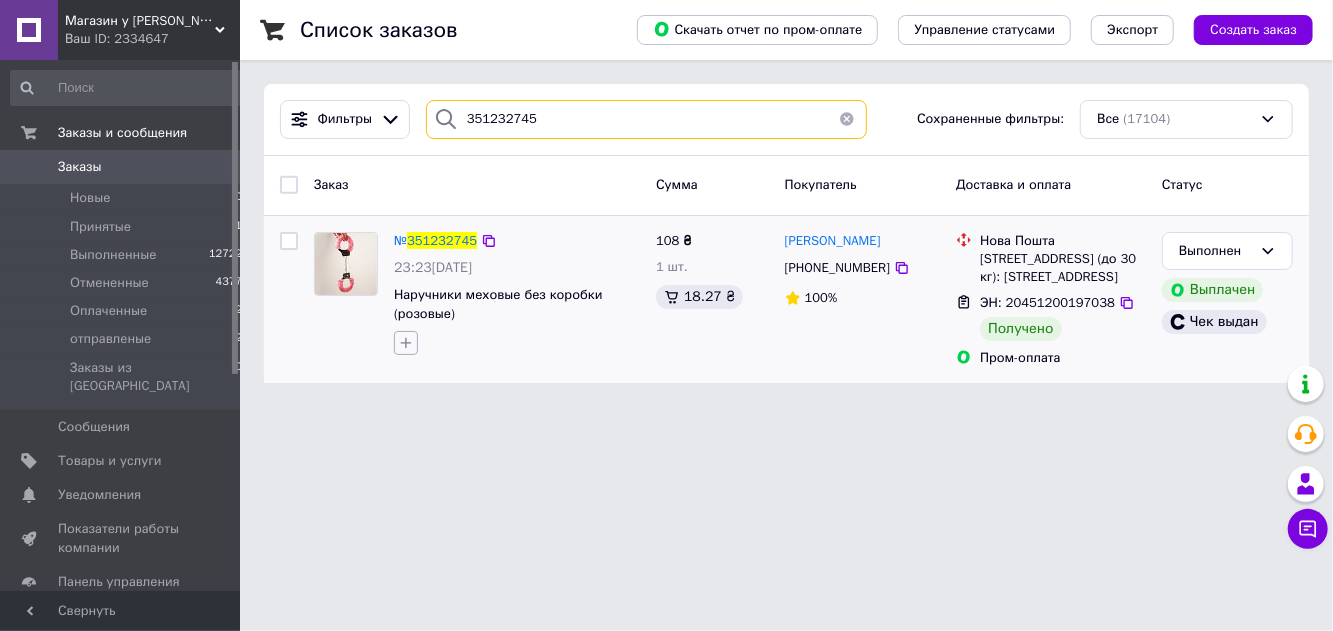 type on "351232745" 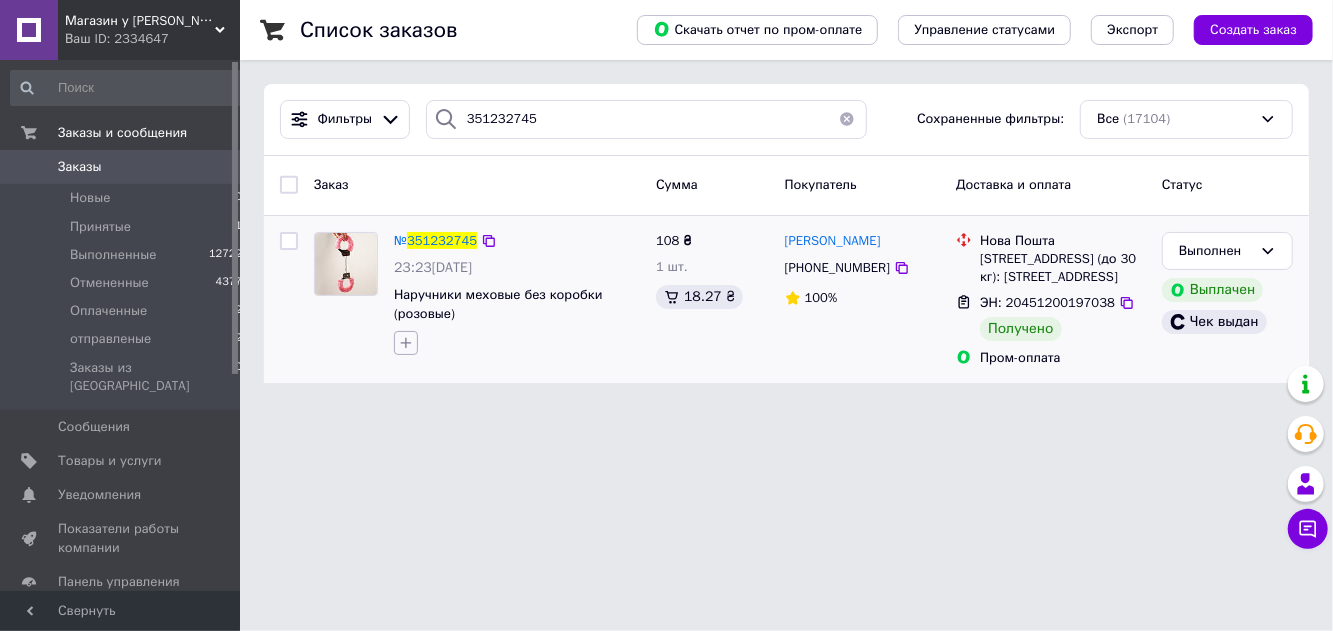 click 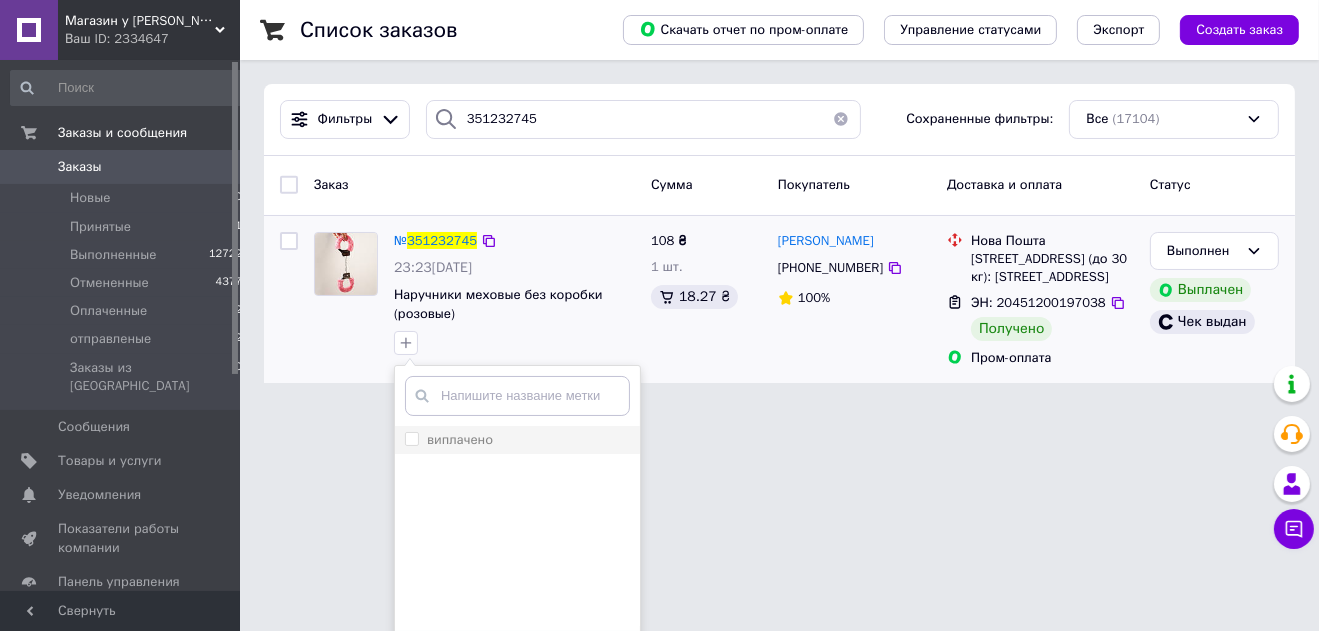 click on "виплачено" at bounding box center (460, 439) 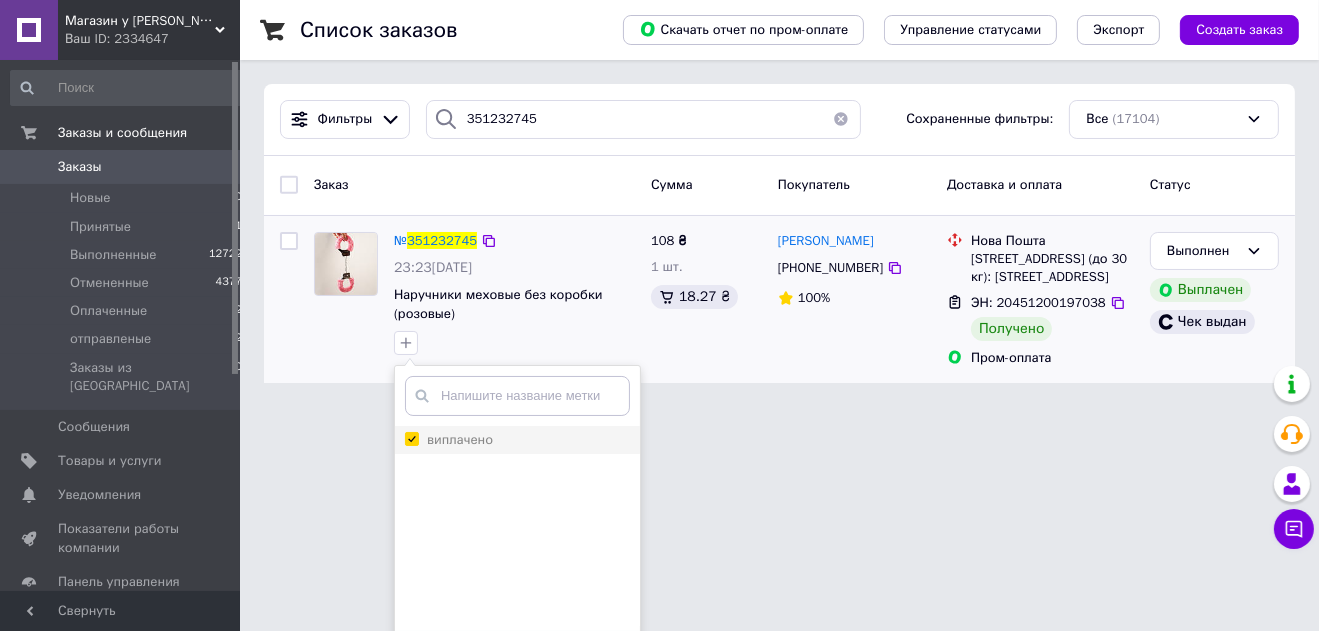checkbox on "true" 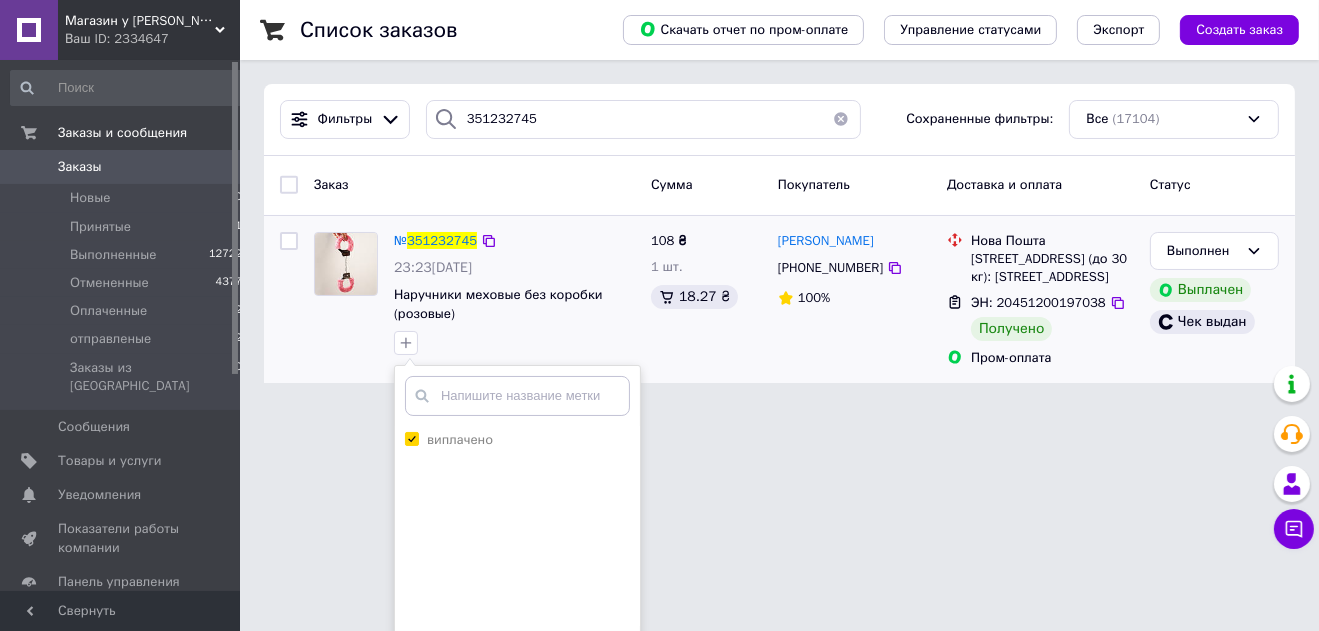 scroll, scrollTop: 60, scrollLeft: 0, axis: vertical 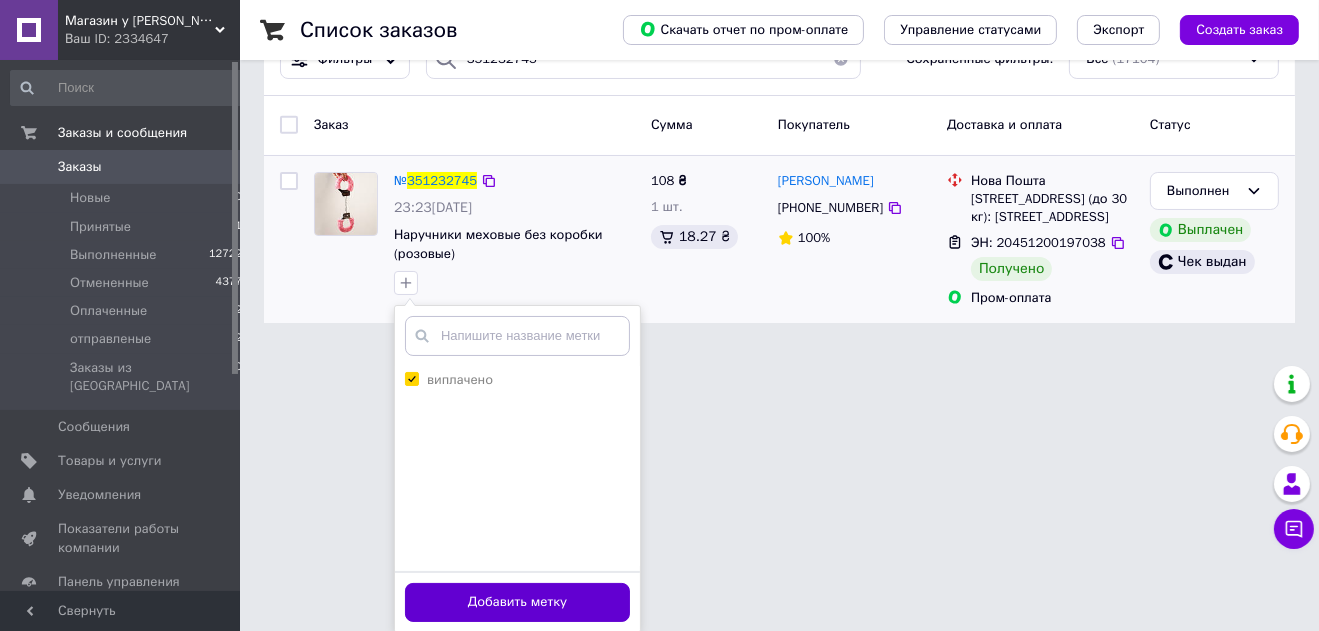 click on "Добавить метку" at bounding box center (517, 602) 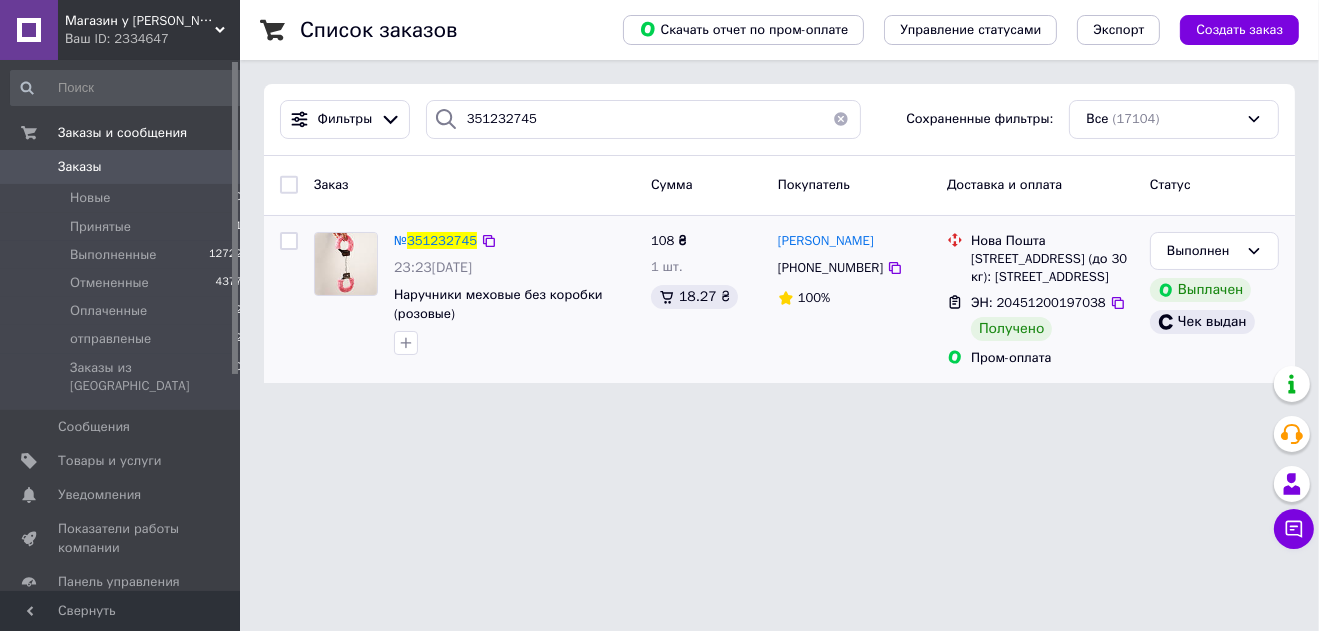 scroll, scrollTop: 0, scrollLeft: 0, axis: both 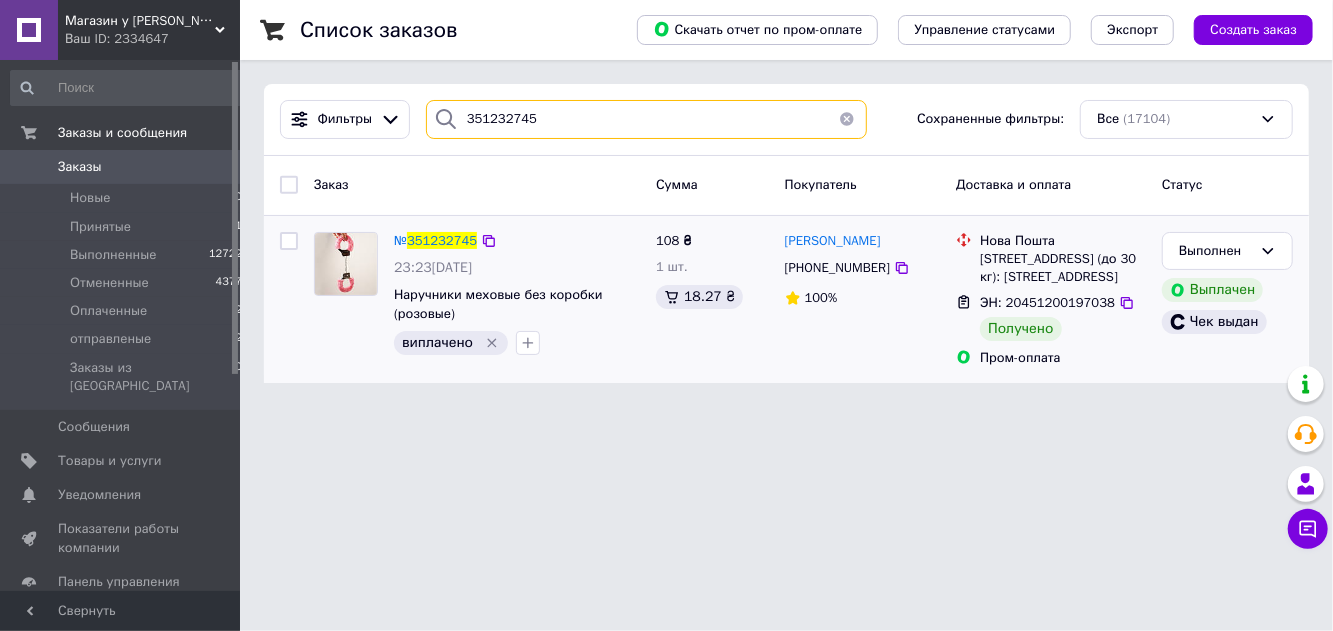drag, startPoint x: 544, startPoint y: 131, endPoint x: 402, endPoint y: 118, distance: 142.59383 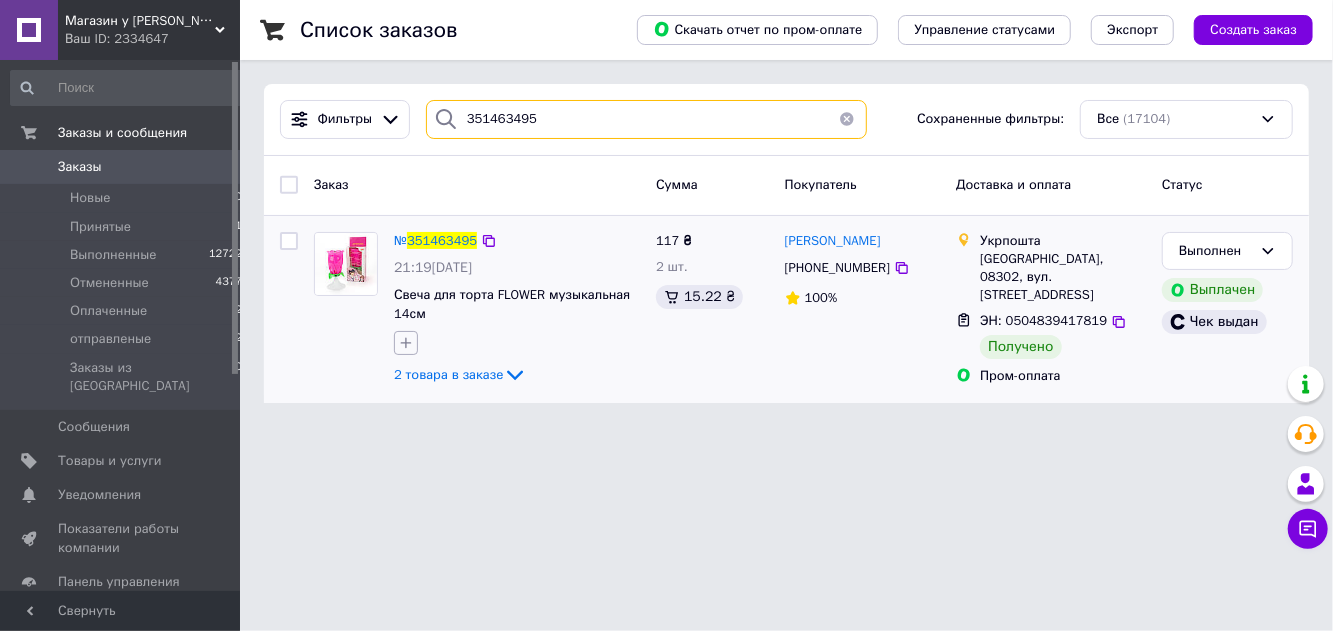 type on "351463495" 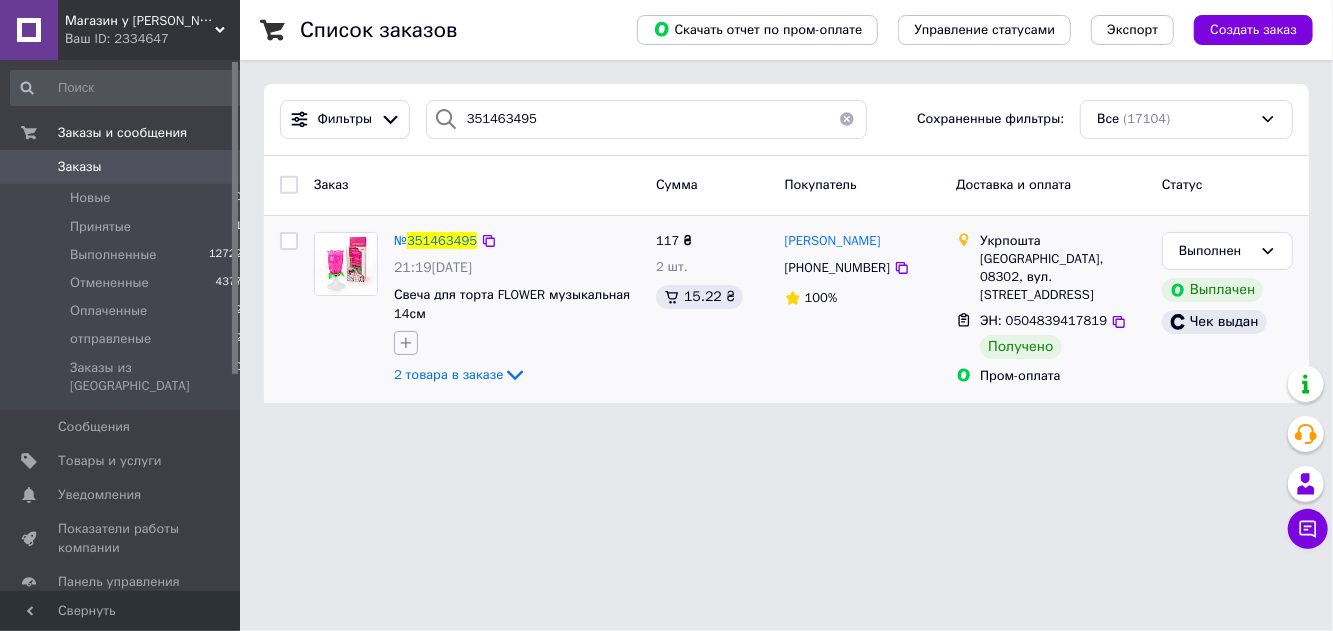 click 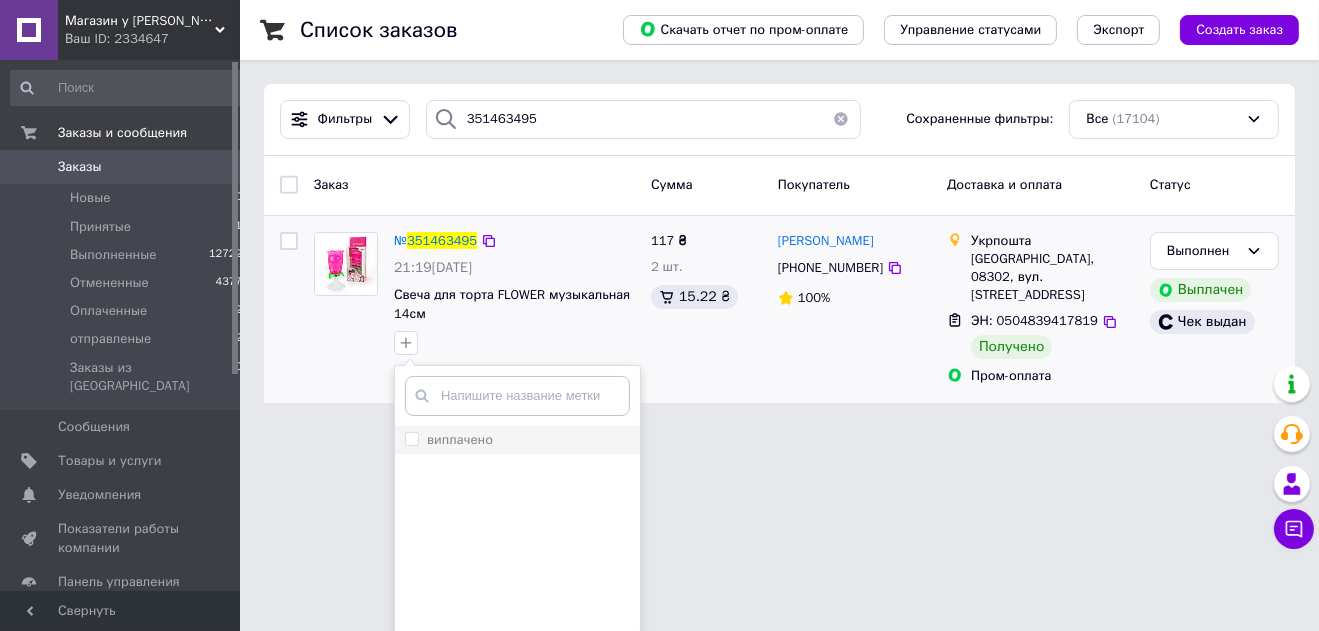 click on "виплачено" at bounding box center (460, 439) 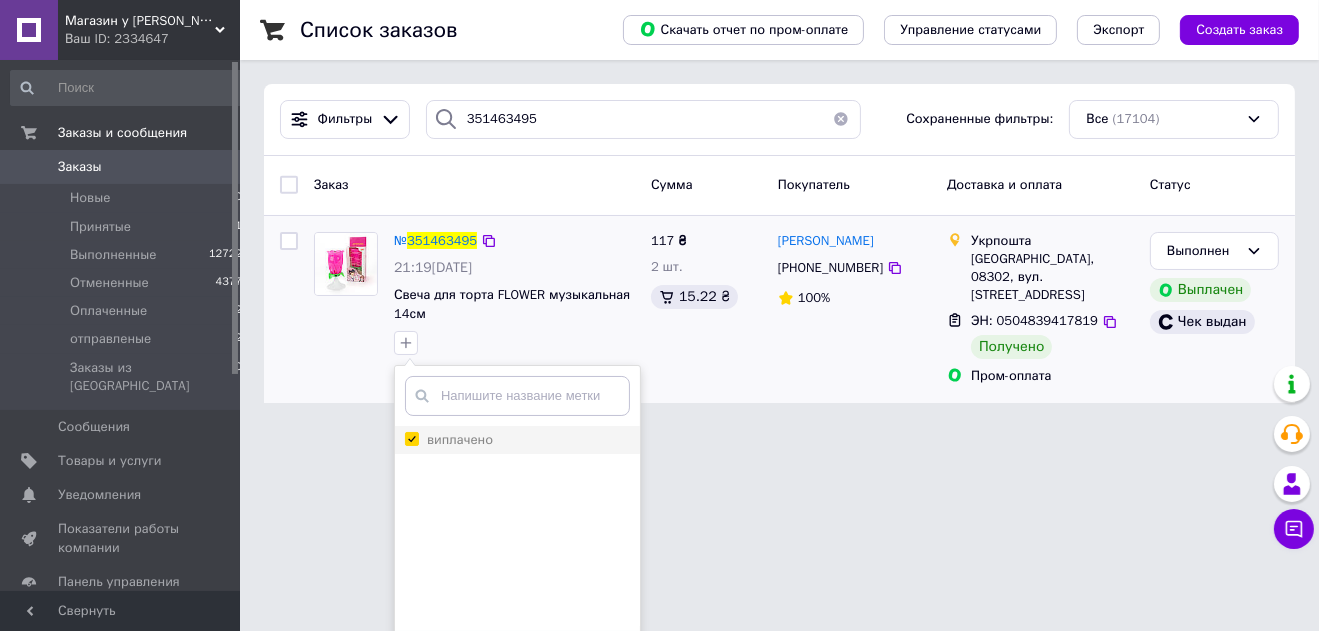 checkbox on "true" 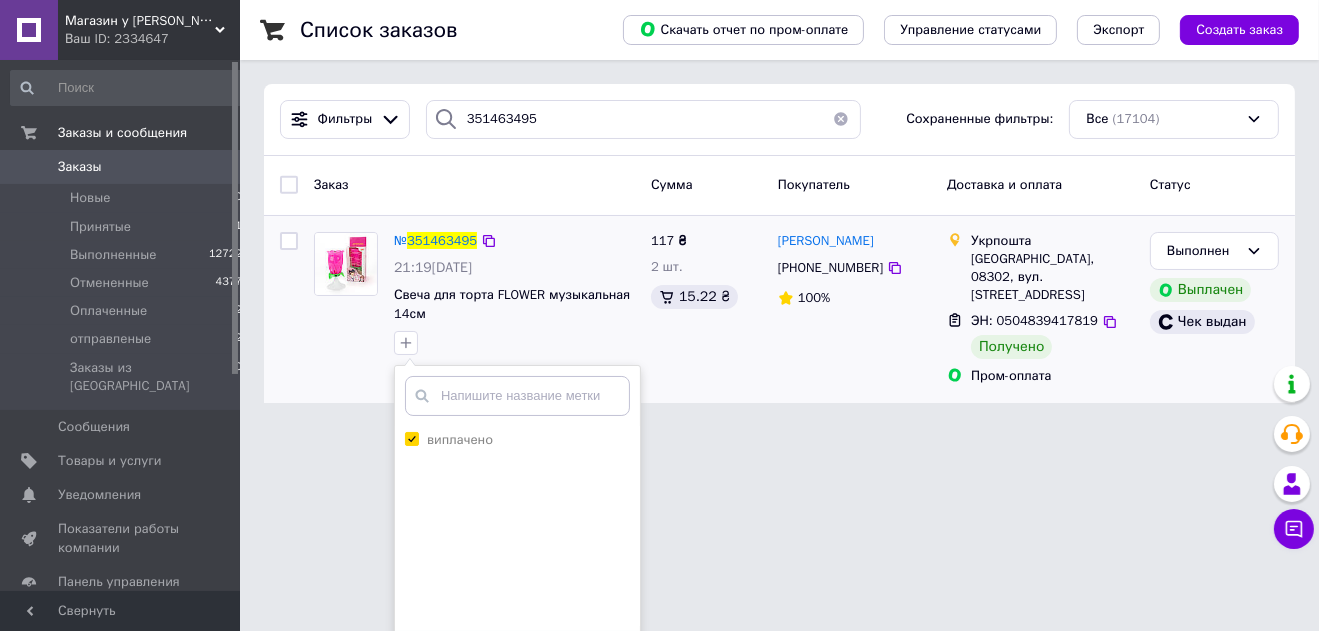 scroll, scrollTop: 60, scrollLeft: 0, axis: vertical 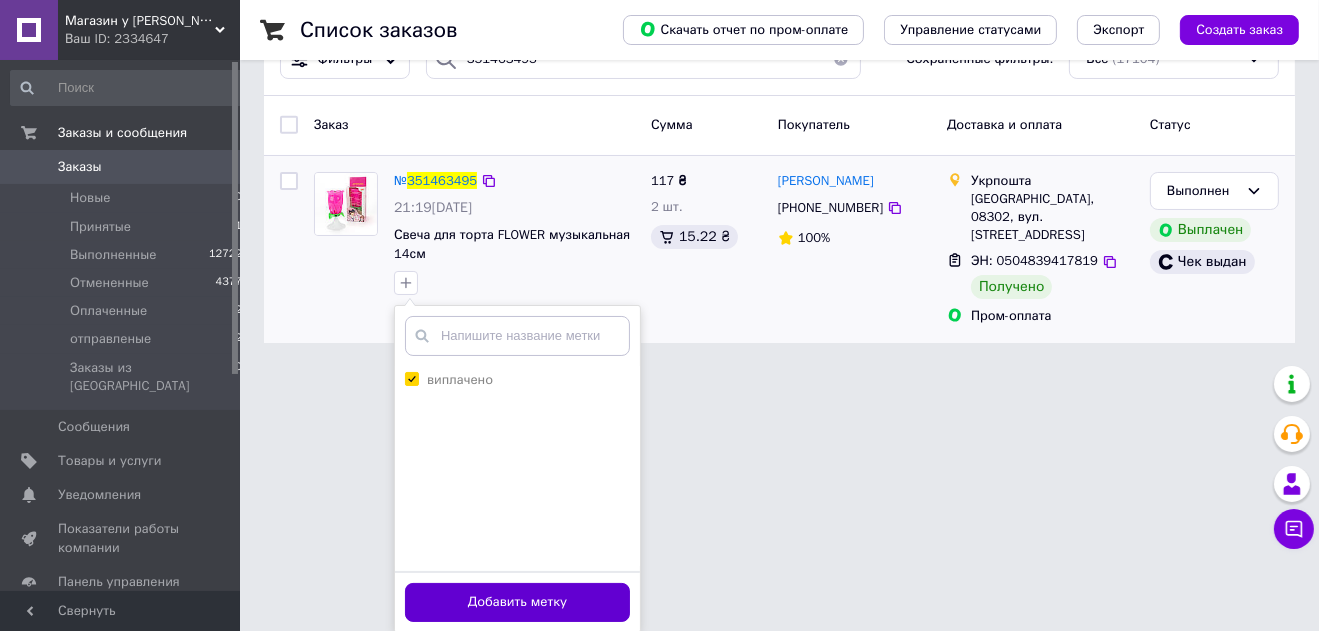 click on "Добавить метку" at bounding box center (517, 602) 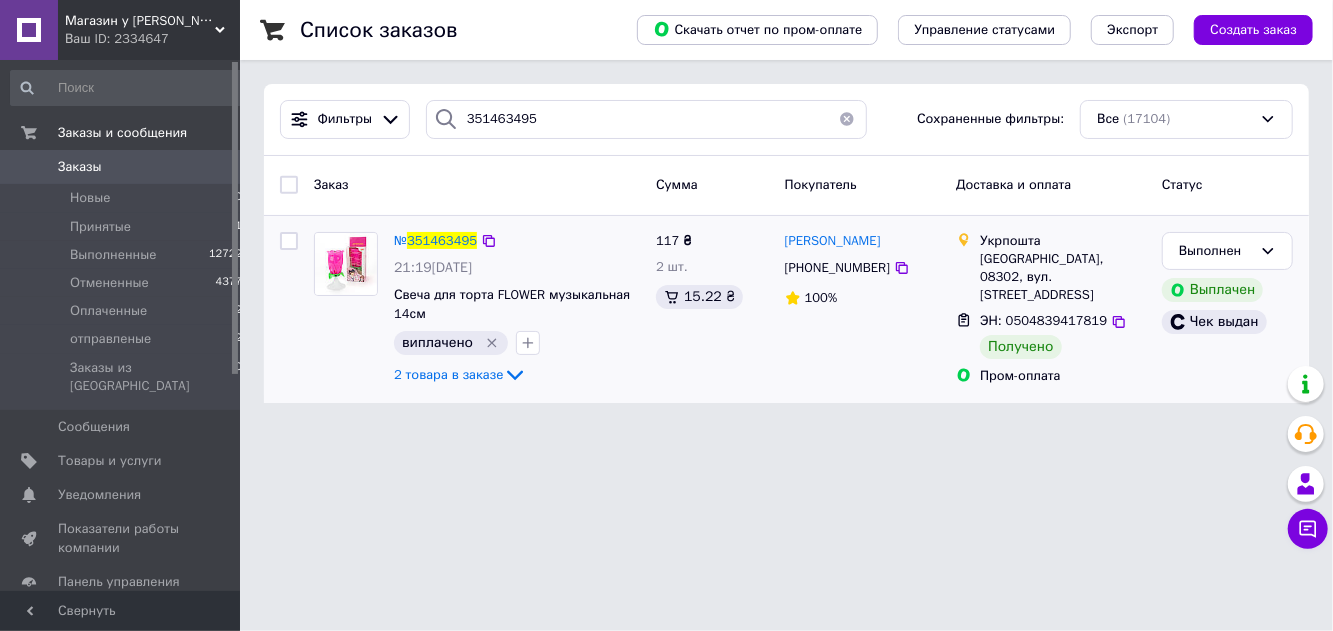 click at bounding box center (847, 119) 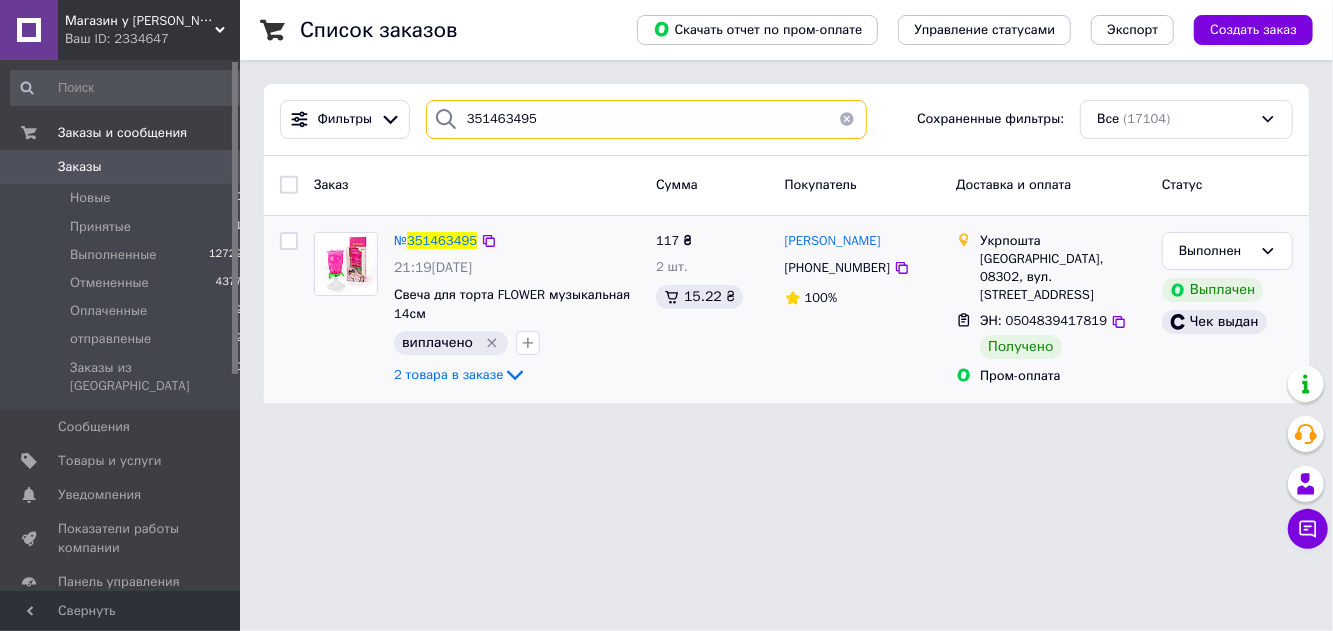 type 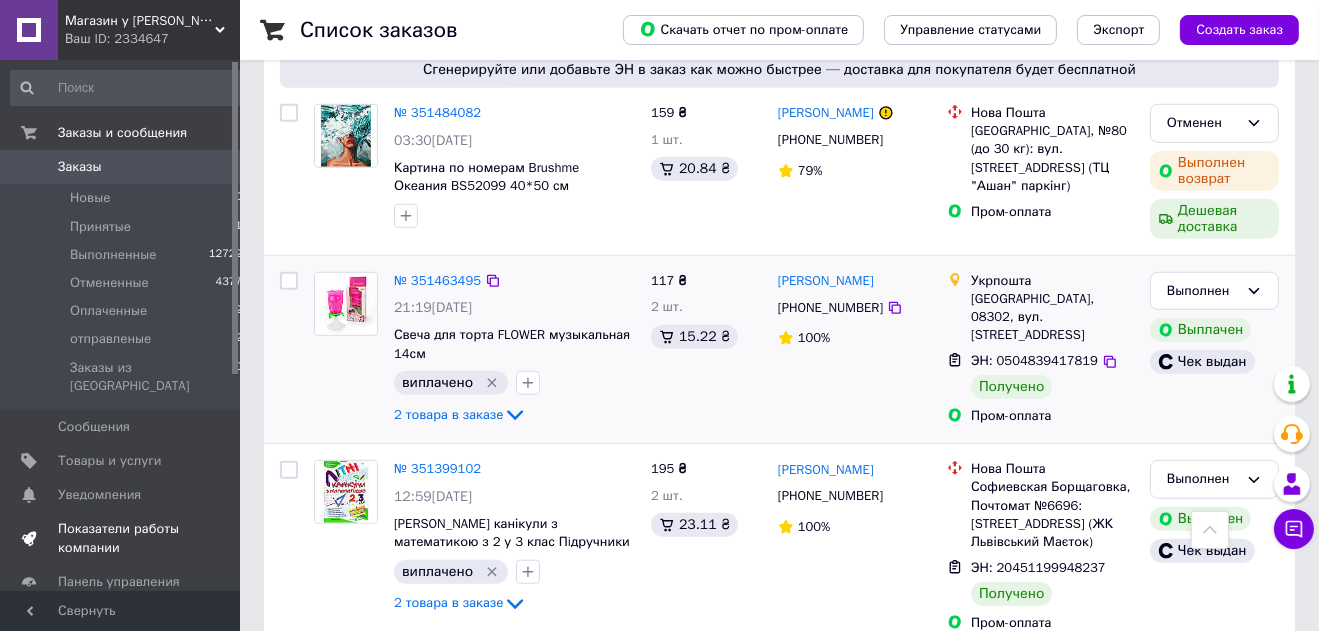 scroll, scrollTop: 1050, scrollLeft: 0, axis: vertical 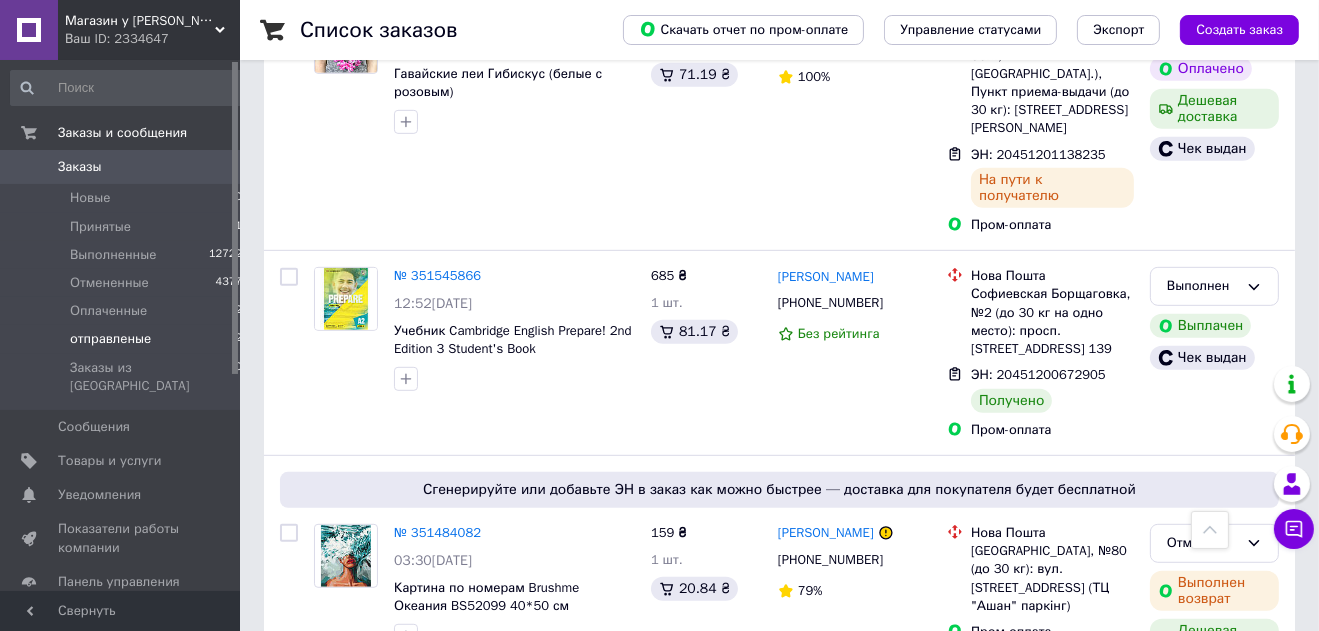click on "отправленые" at bounding box center (110, 339) 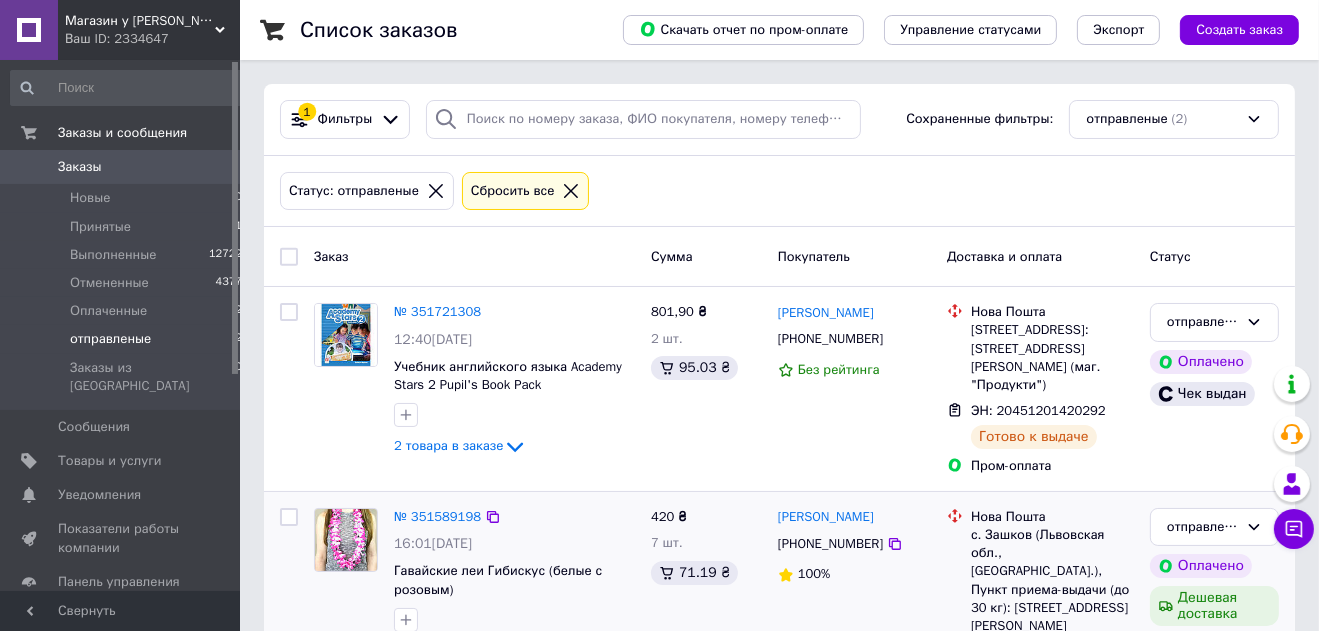 scroll, scrollTop: 71, scrollLeft: 0, axis: vertical 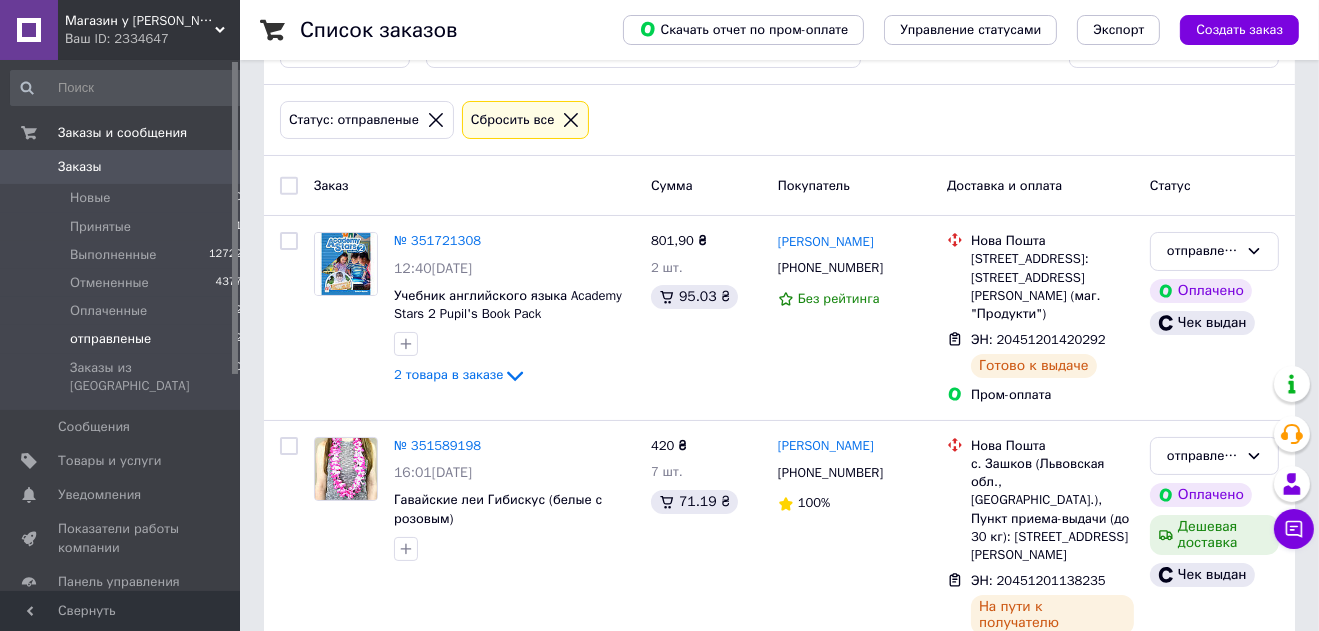 click on "Заказы" at bounding box center [80, 167] 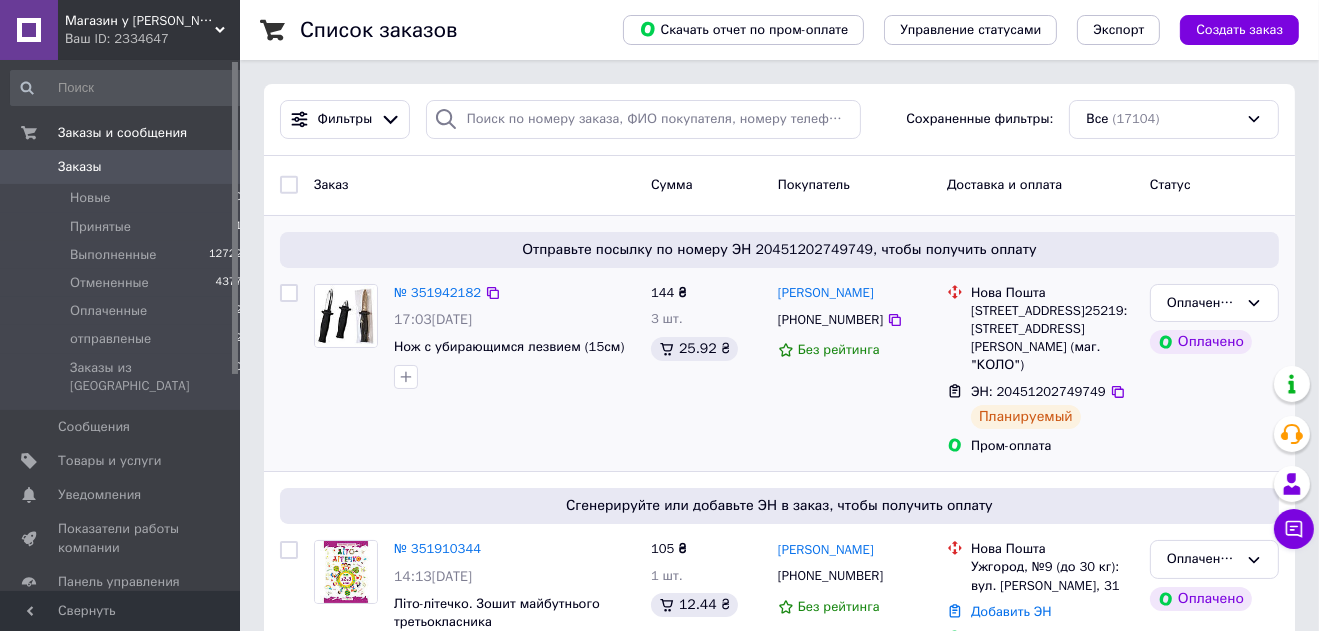 scroll, scrollTop: 315, scrollLeft: 0, axis: vertical 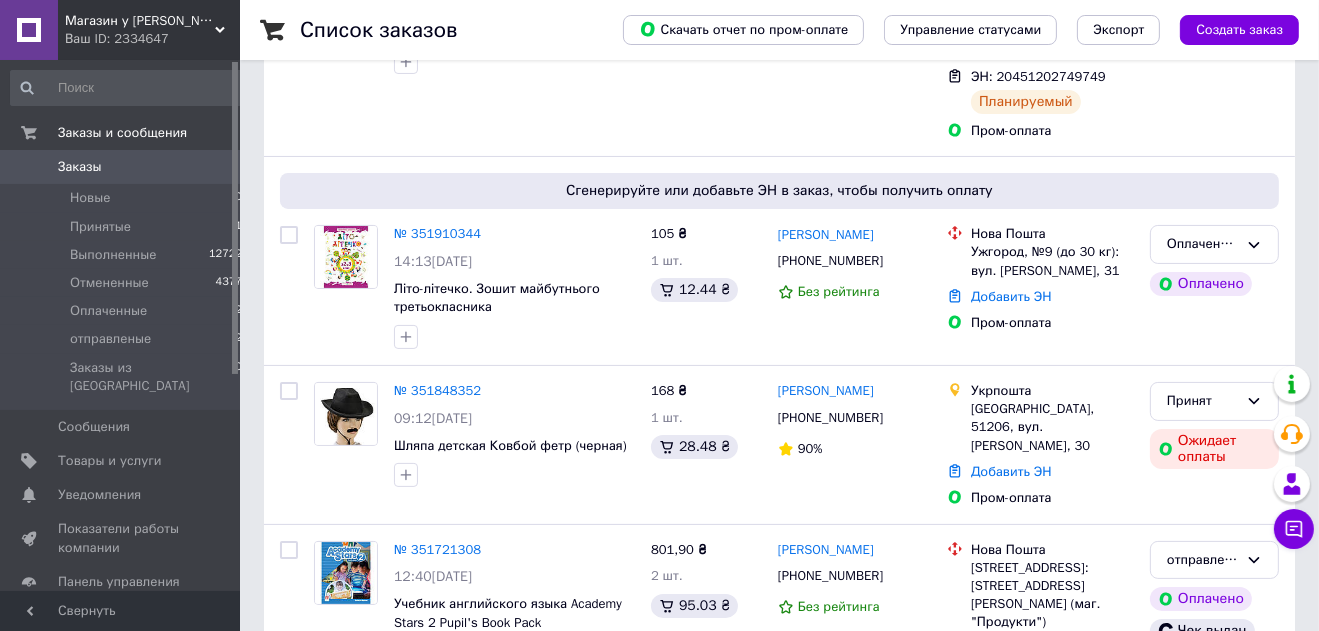 click on "Товары и услуги" at bounding box center [110, 461] 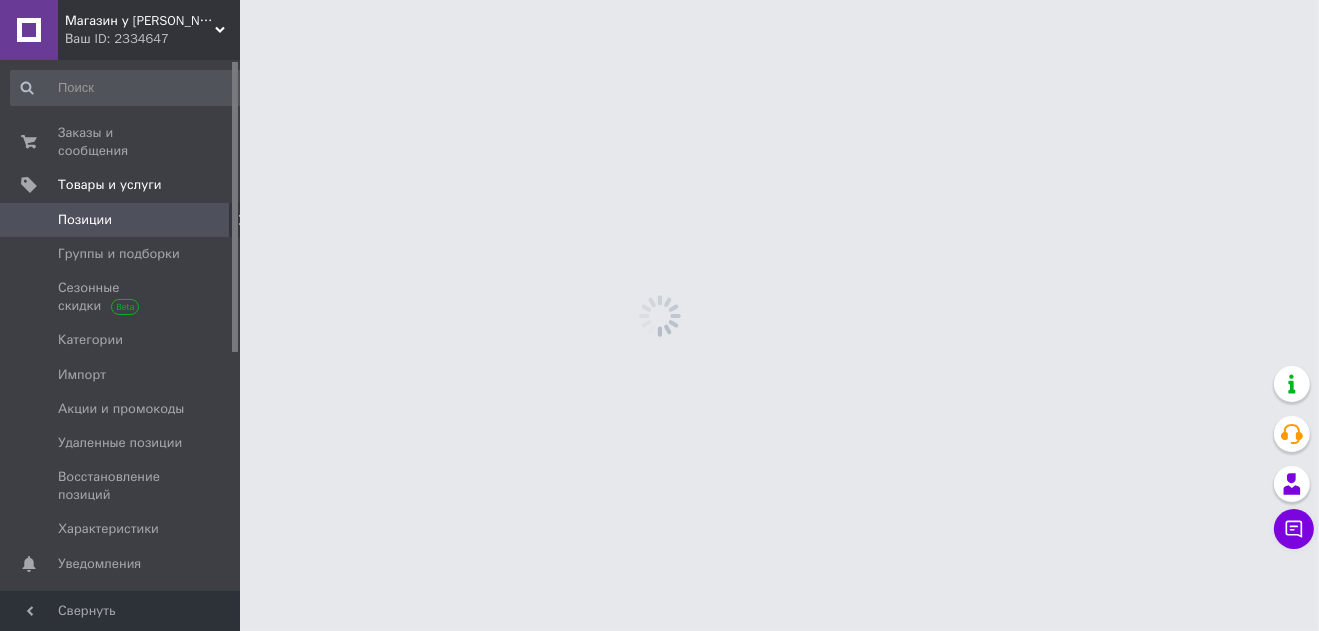 scroll, scrollTop: 0, scrollLeft: 0, axis: both 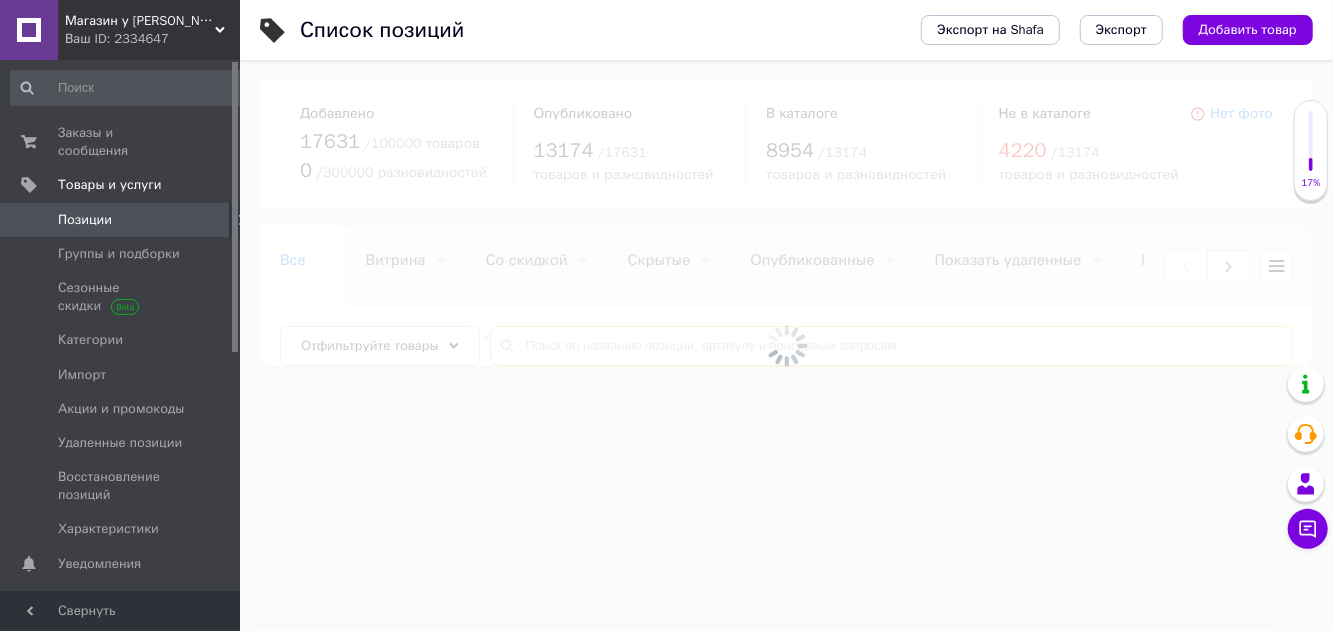 click at bounding box center (891, 346) 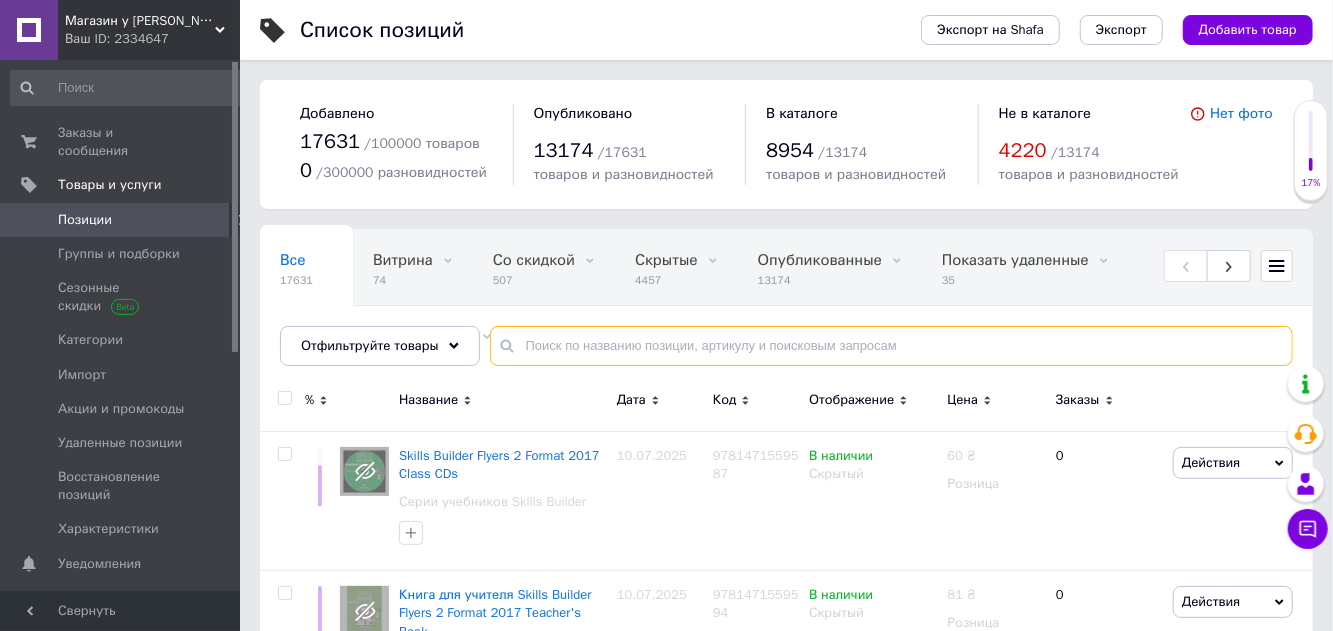 paste on "Practice Tests" 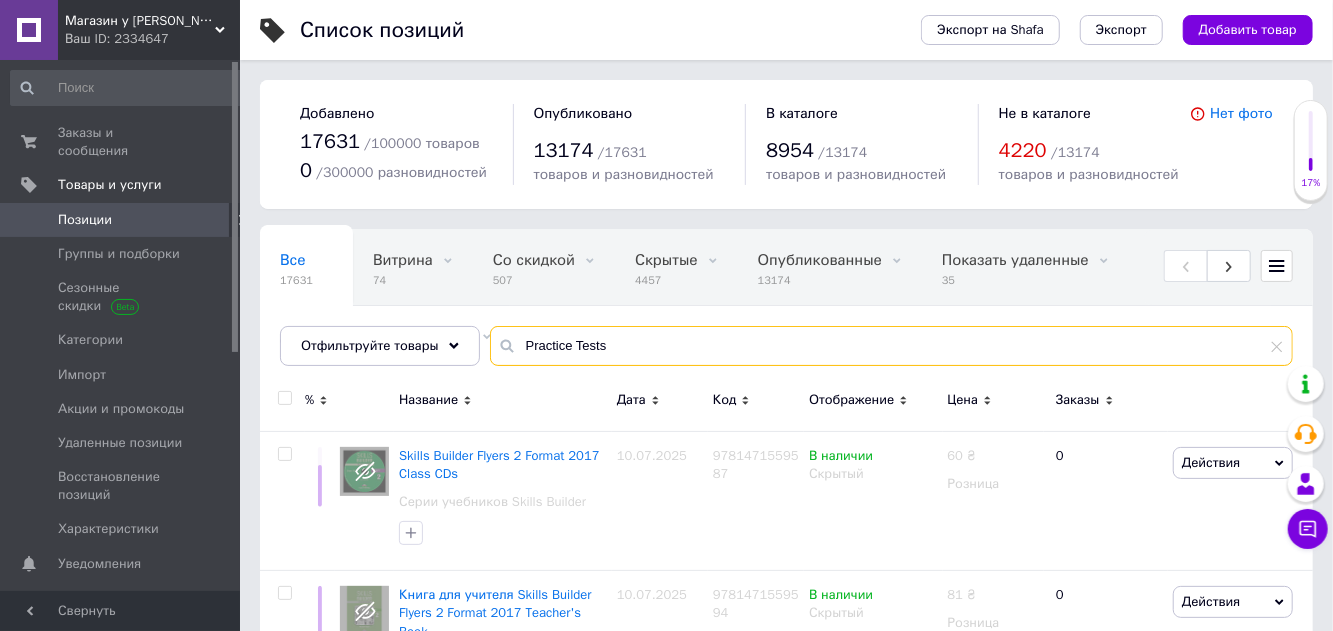 type on "Practice Tests" 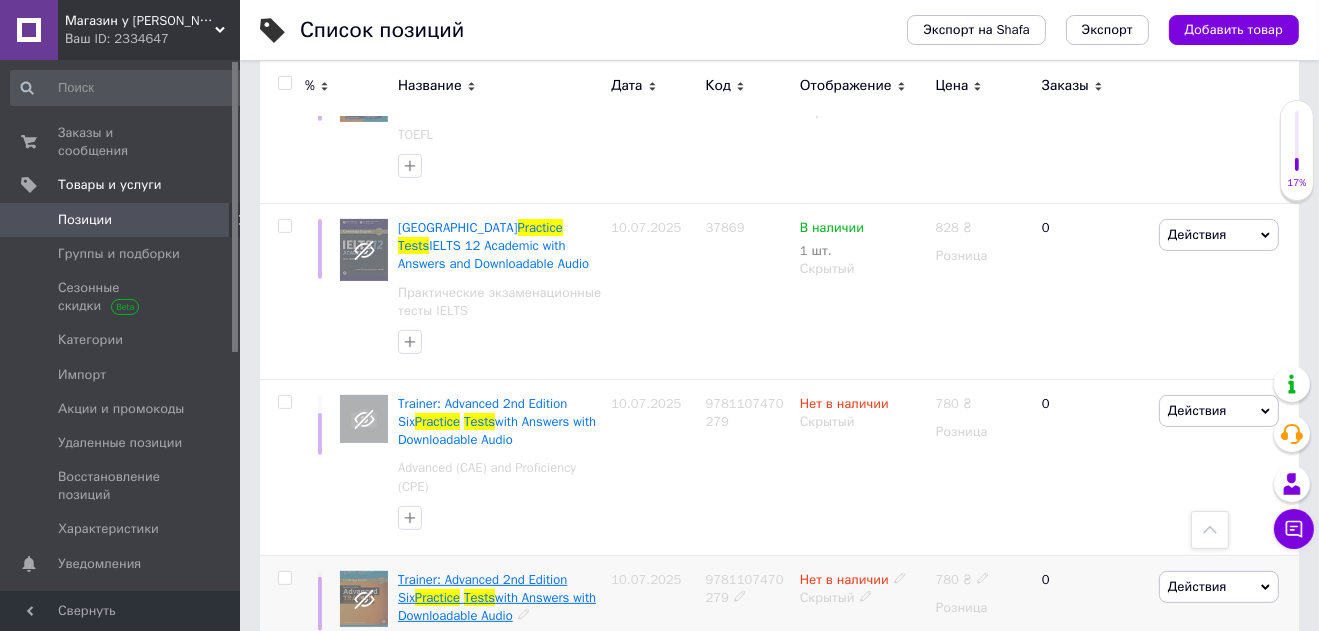 scroll, scrollTop: 630, scrollLeft: 0, axis: vertical 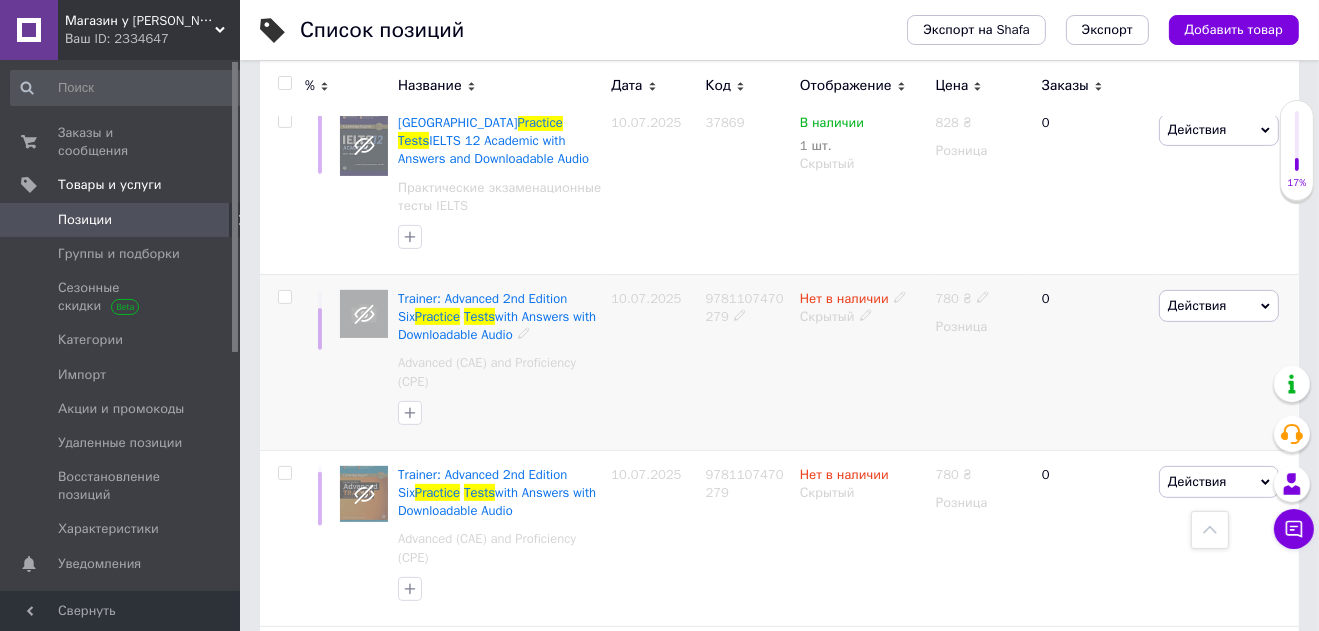 click on "Действия" at bounding box center [1197, 305] 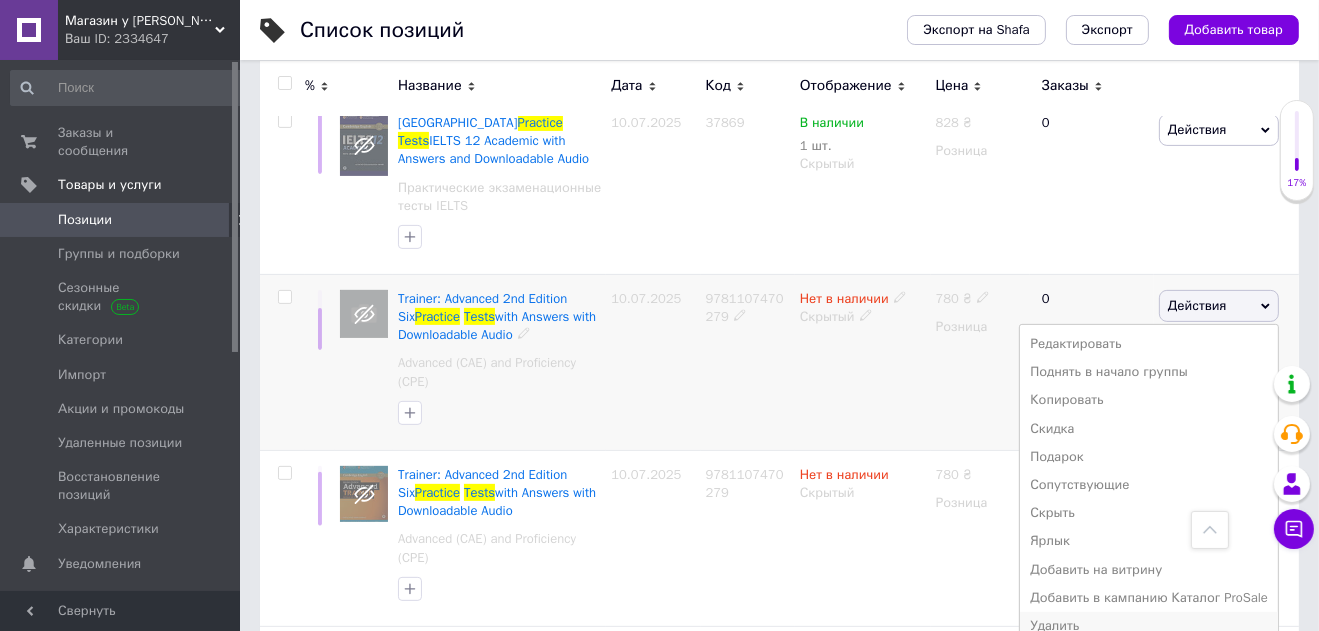 scroll, scrollTop: 735, scrollLeft: 0, axis: vertical 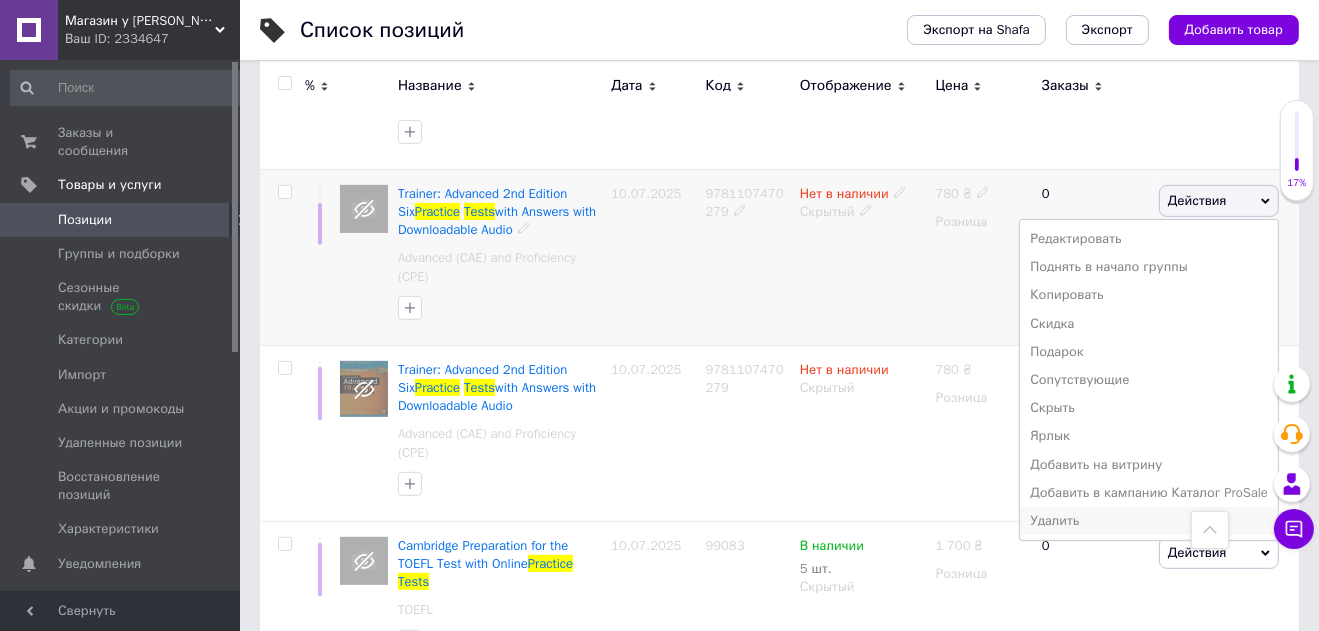 click on "Удалить" at bounding box center (1149, 521) 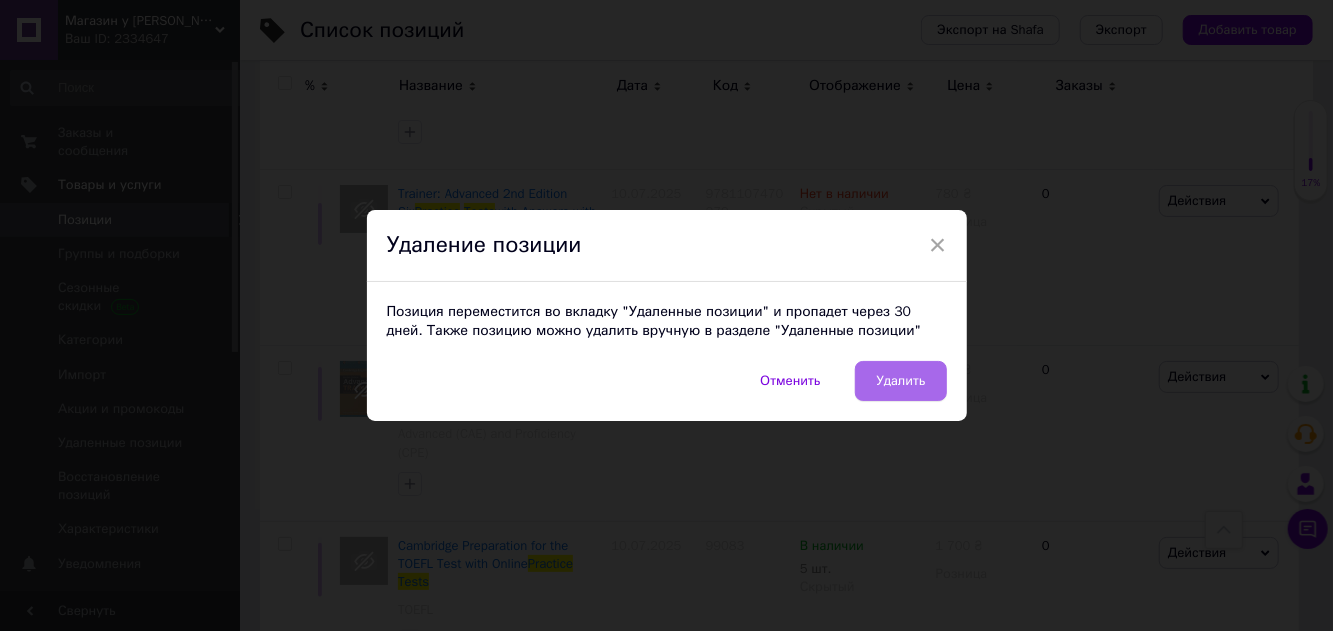 click on "Удалить" at bounding box center (900, 381) 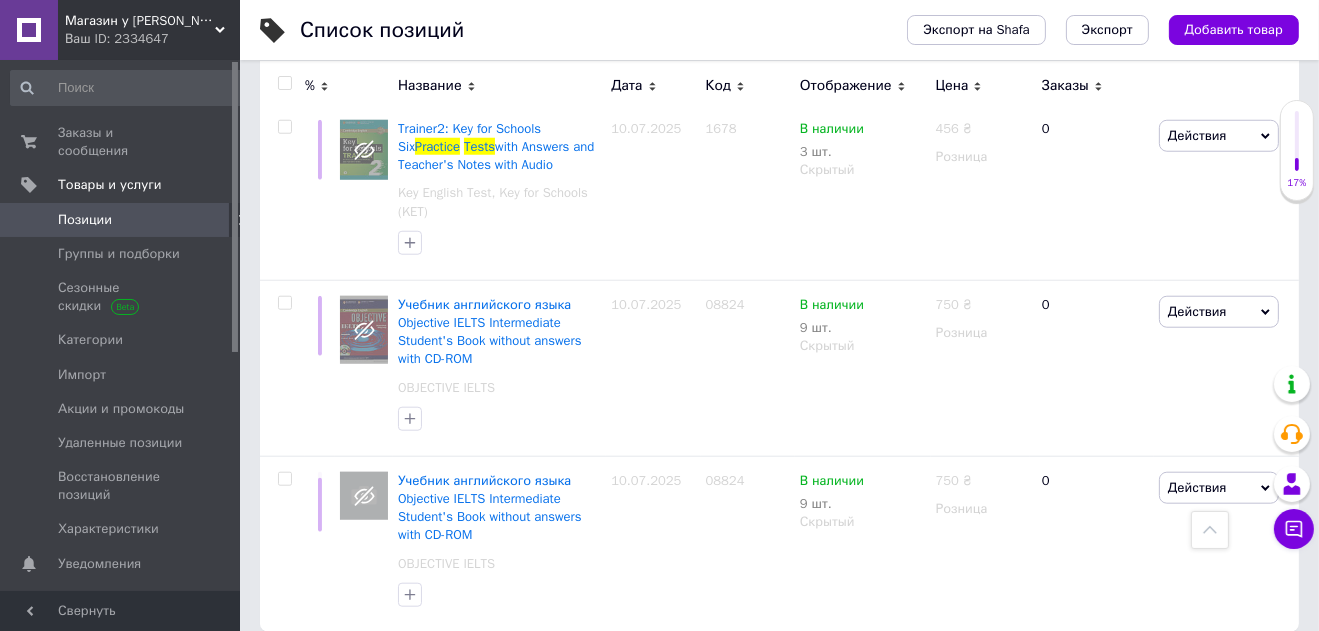 scroll, scrollTop: 1557, scrollLeft: 0, axis: vertical 